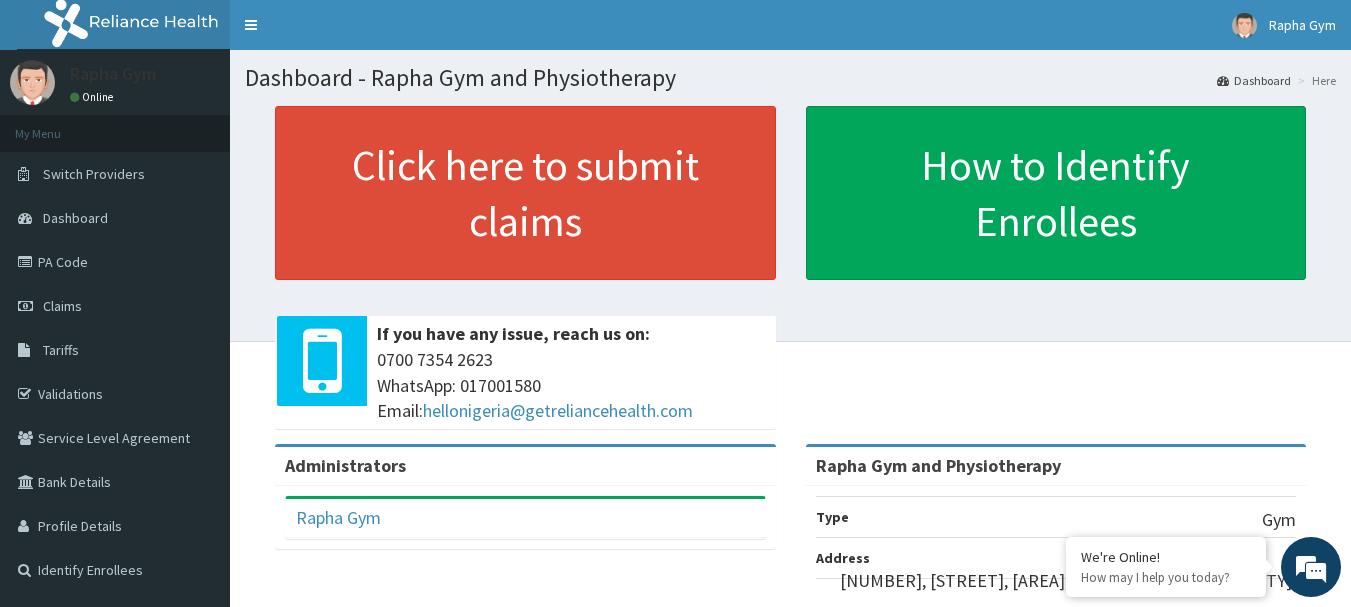 scroll, scrollTop: 45, scrollLeft: 0, axis: vertical 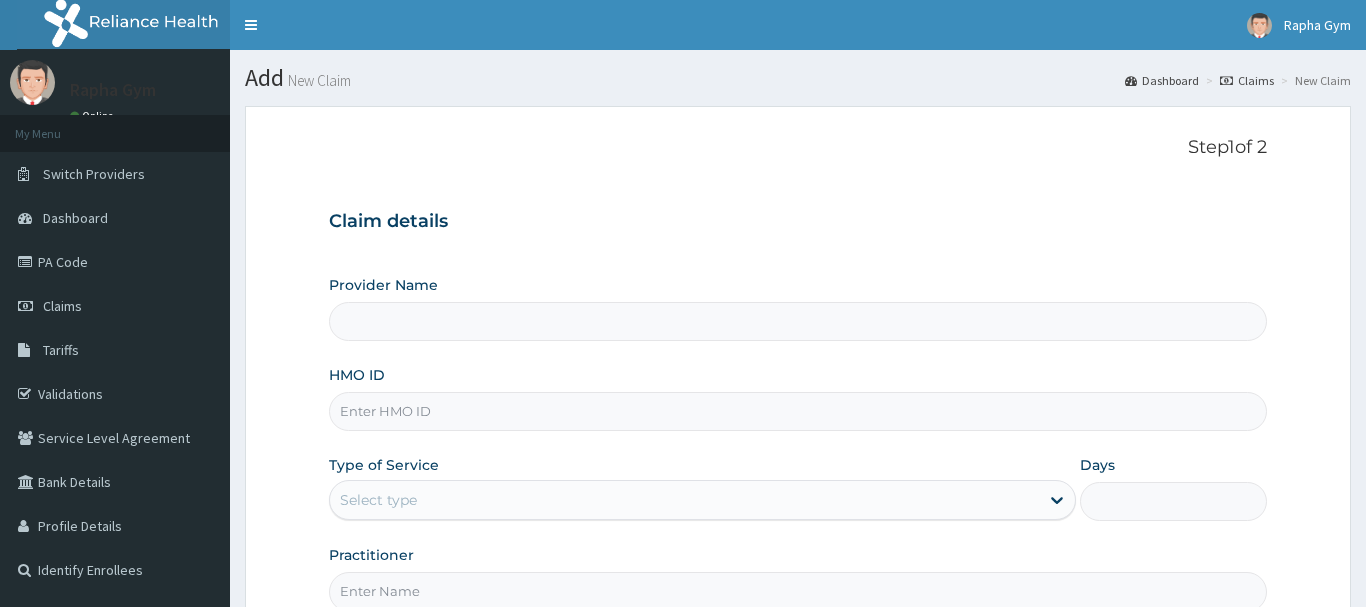 type on "Rapha Gym and Physiotherapy" 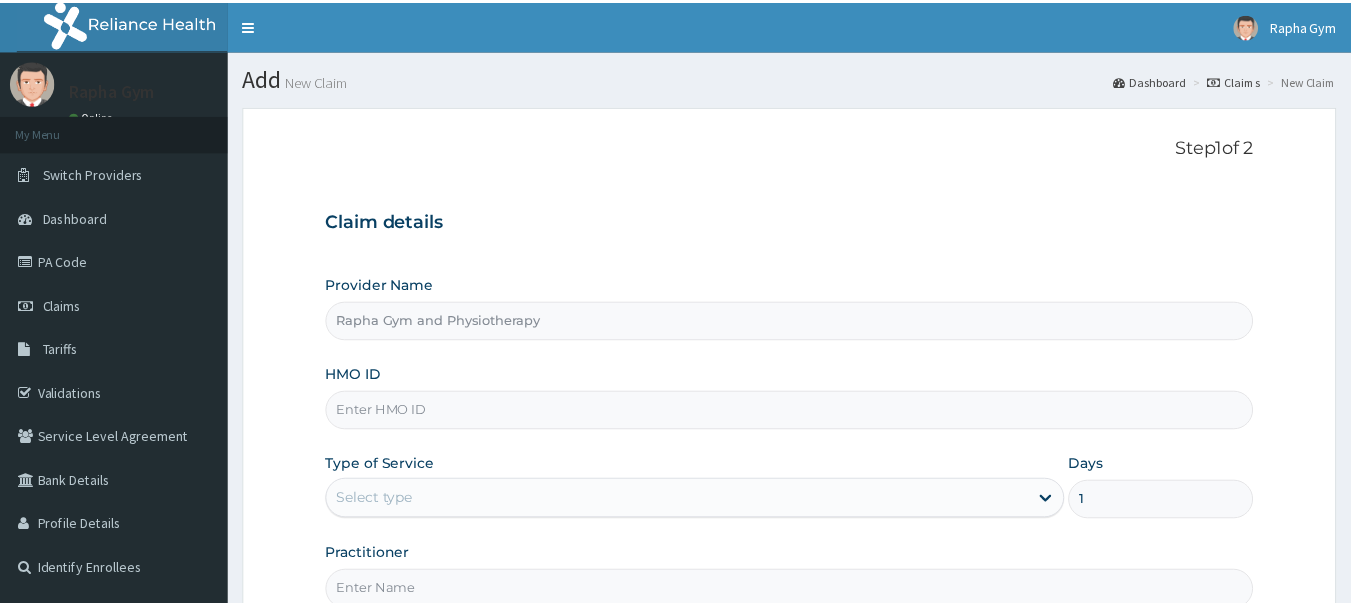 scroll, scrollTop: 0, scrollLeft: 0, axis: both 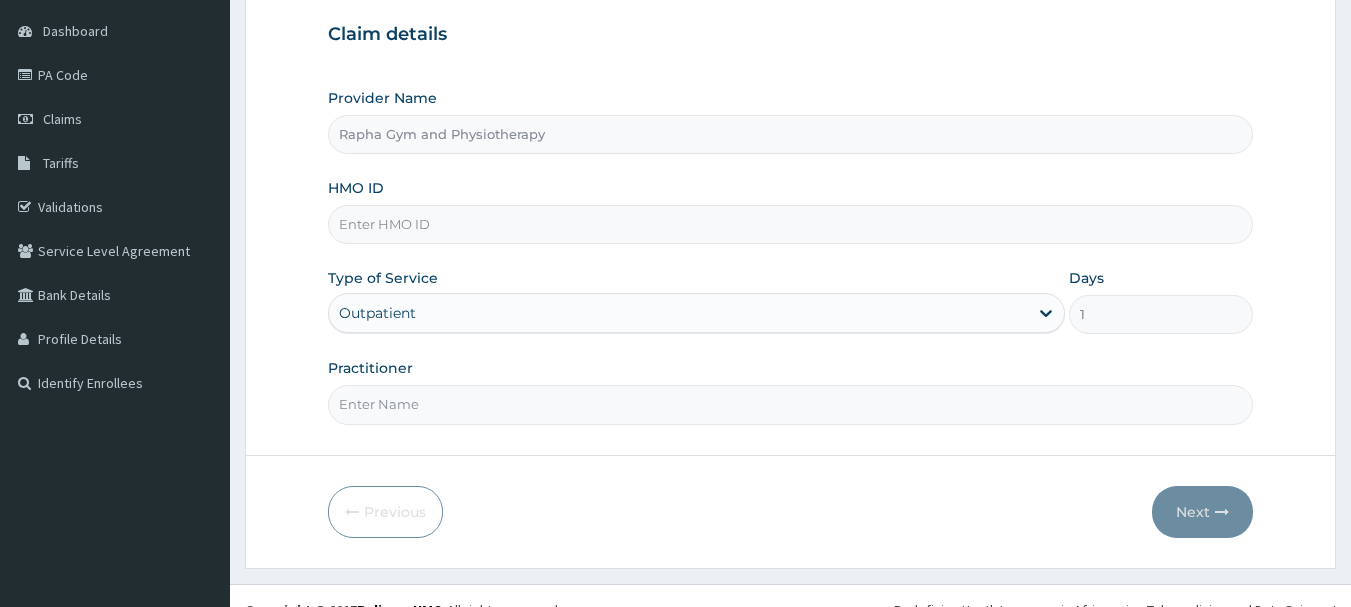 click on "HMO ID" at bounding box center (791, 224) 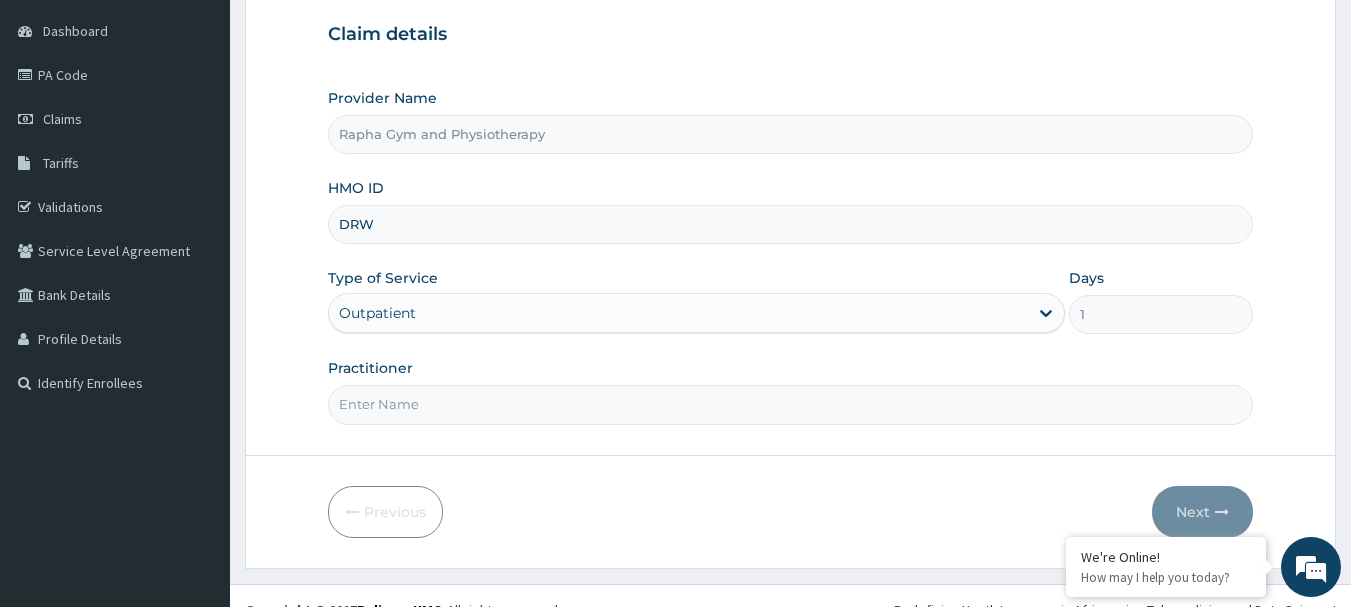 scroll, scrollTop: 0, scrollLeft: 0, axis: both 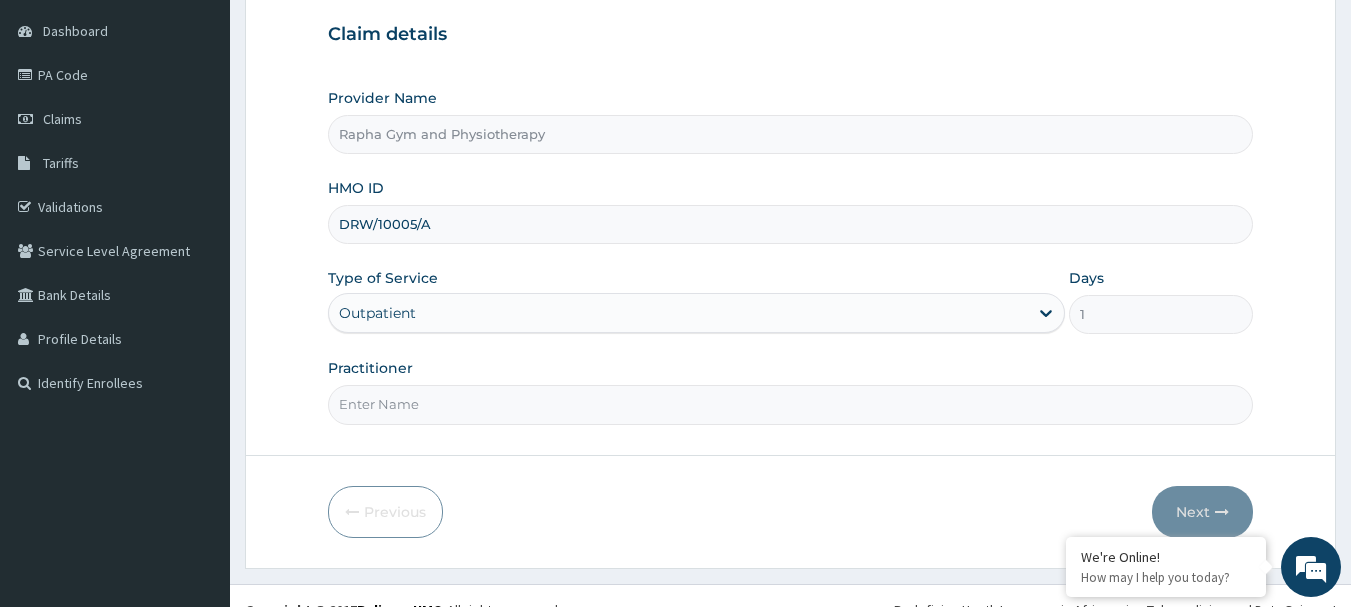 type on "DRW/10005/A" 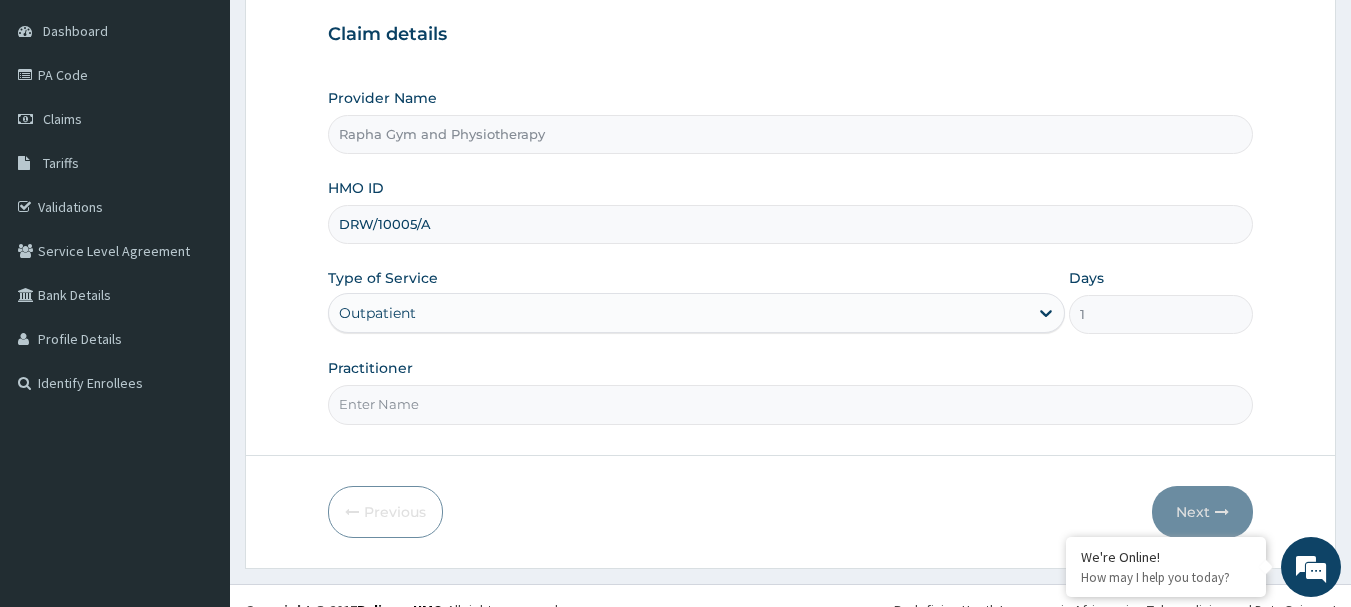 scroll, scrollTop: 215, scrollLeft: 0, axis: vertical 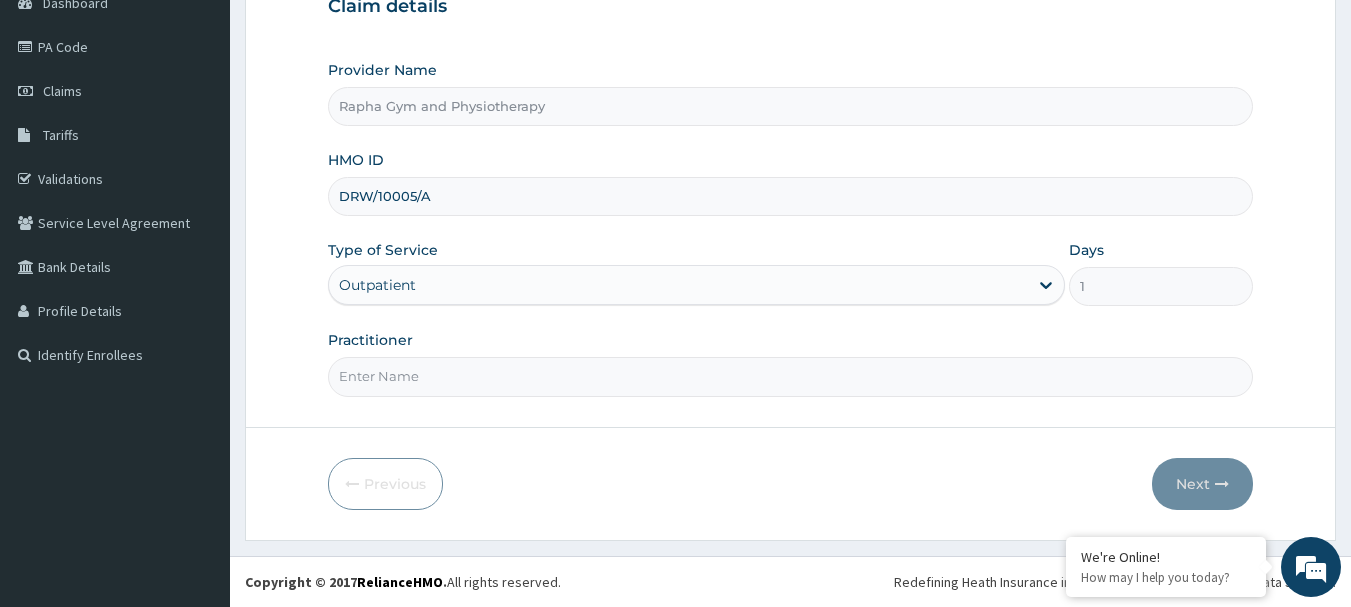 click on "Practitioner" at bounding box center (791, 376) 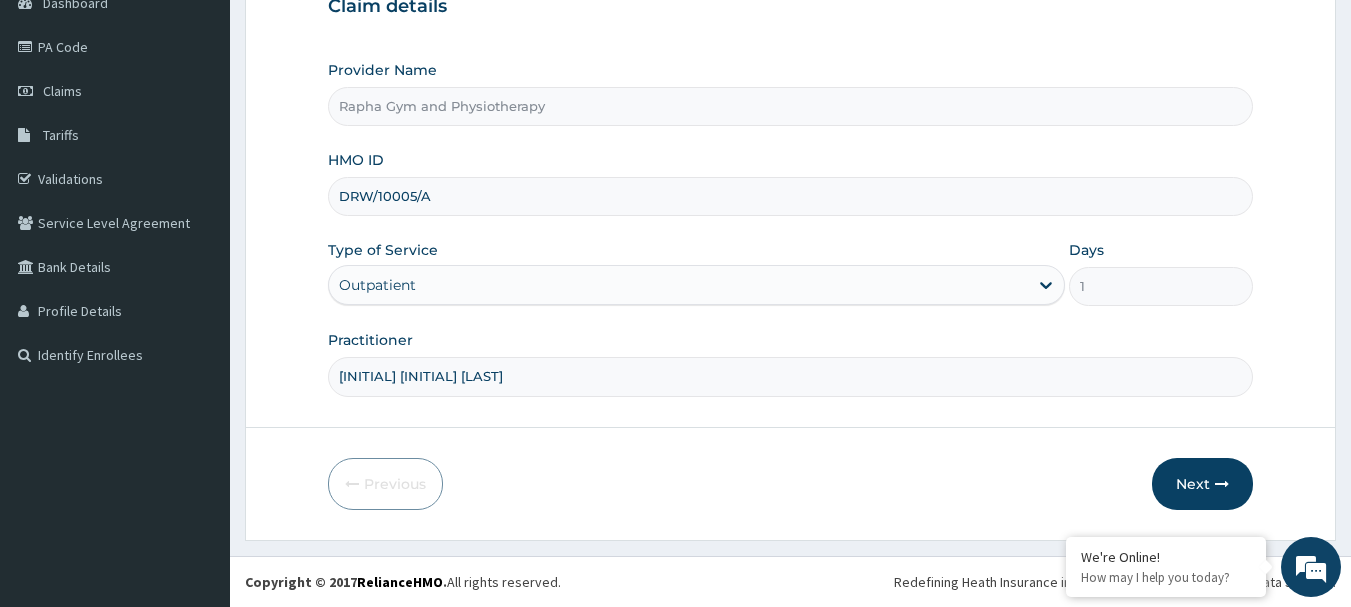 type on "M. O. Olasehinde" 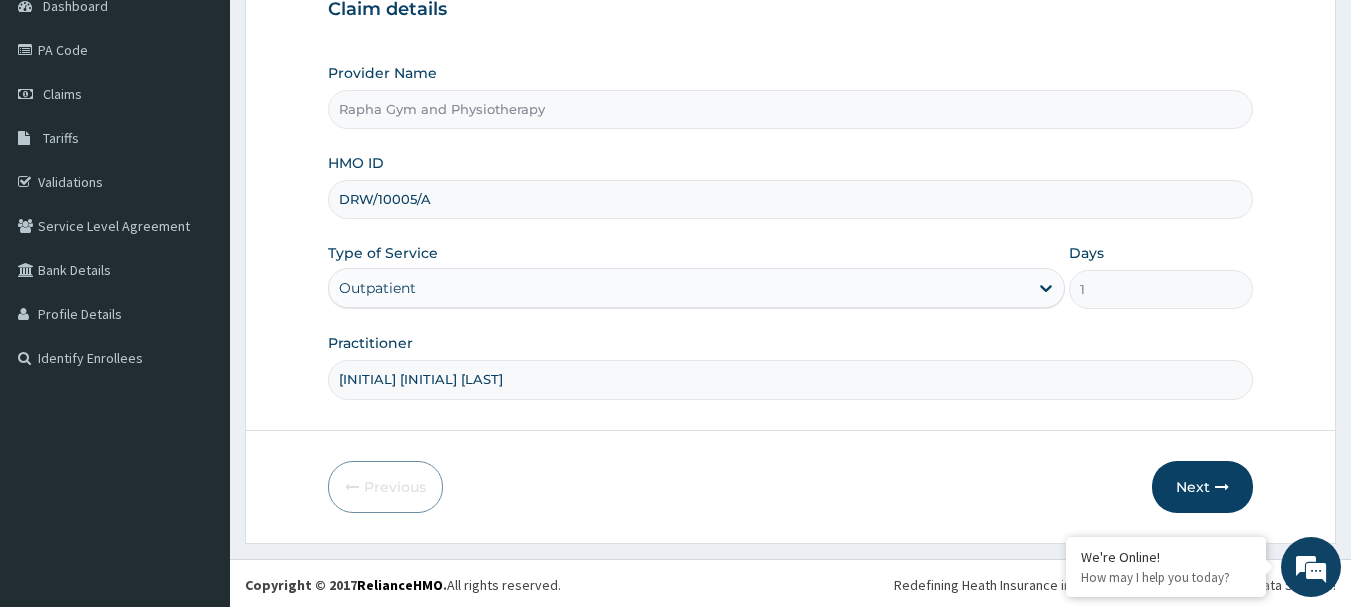 scroll, scrollTop: 213, scrollLeft: 0, axis: vertical 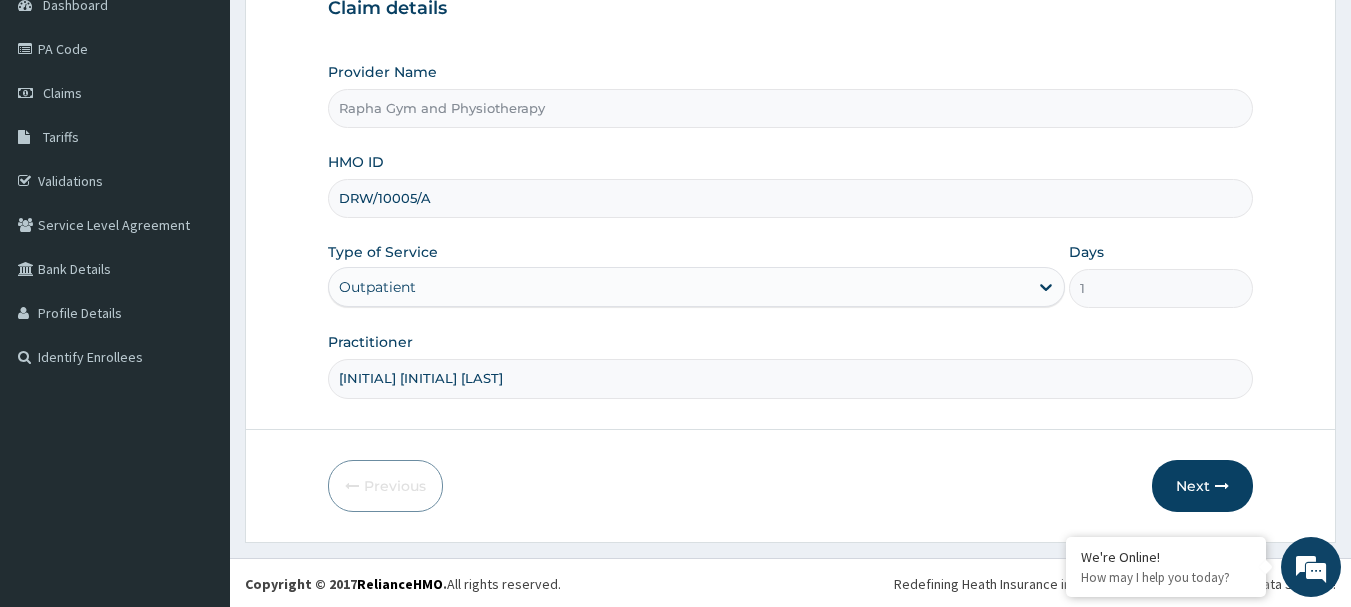 click on "Outpatient" at bounding box center [696, 287] 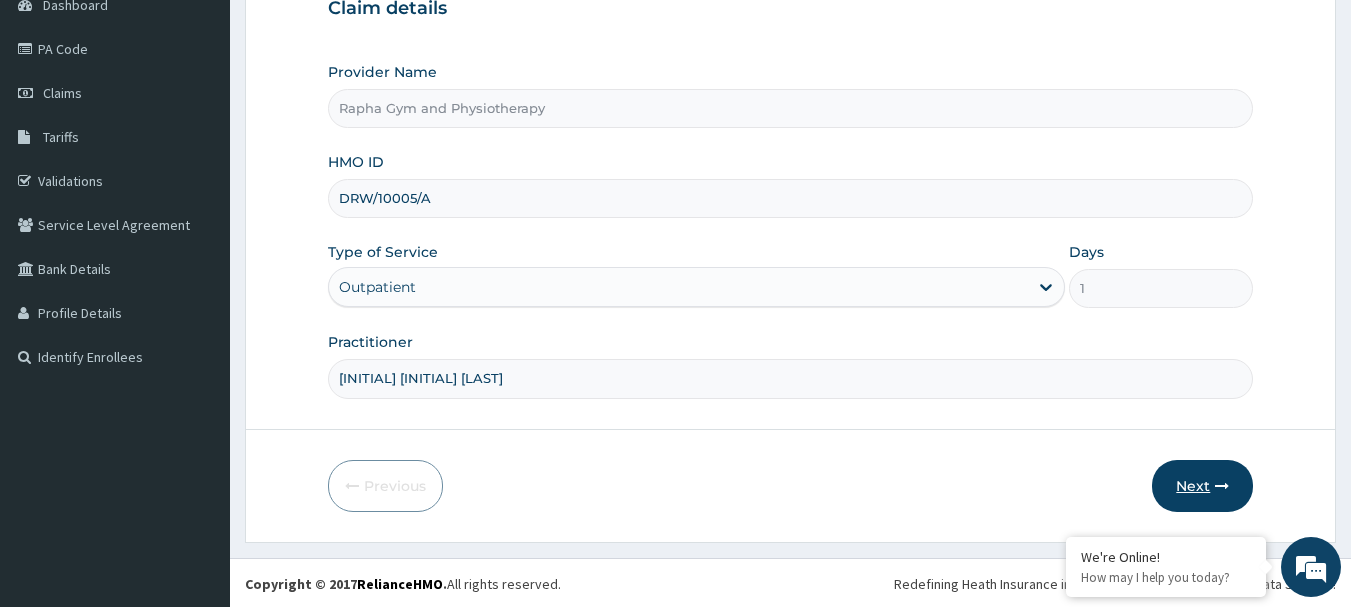 click on "Next" at bounding box center (1202, 486) 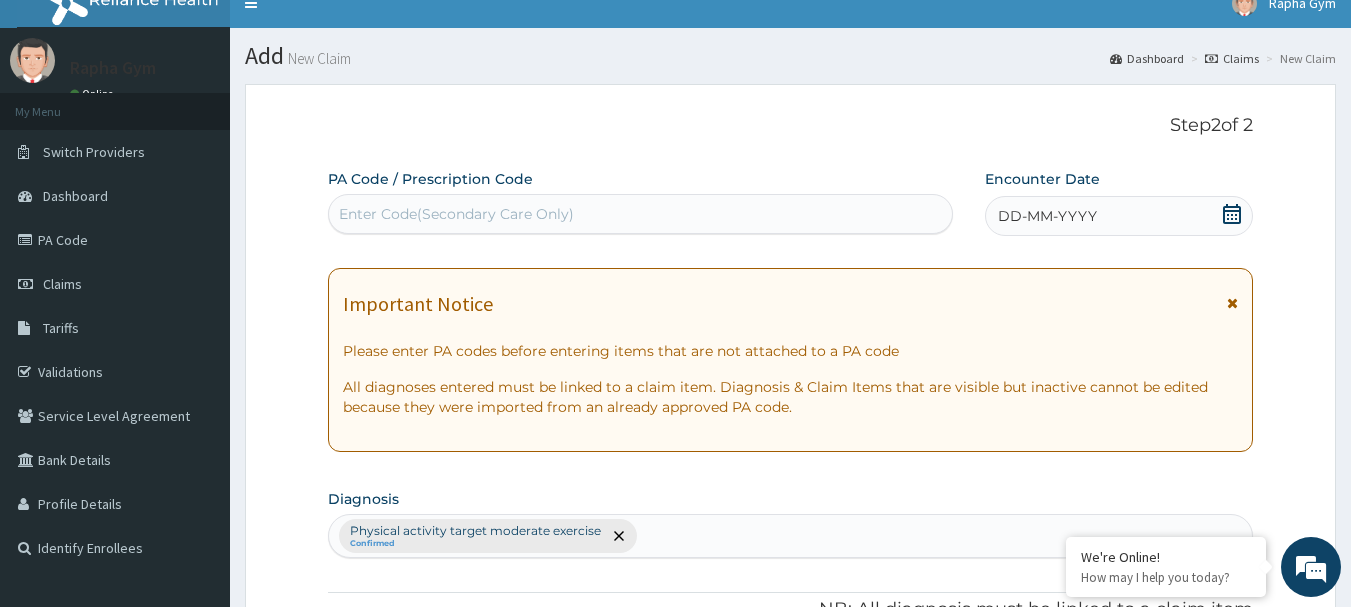 scroll, scrollTop: 0, scrollLeft: 0, axis: both 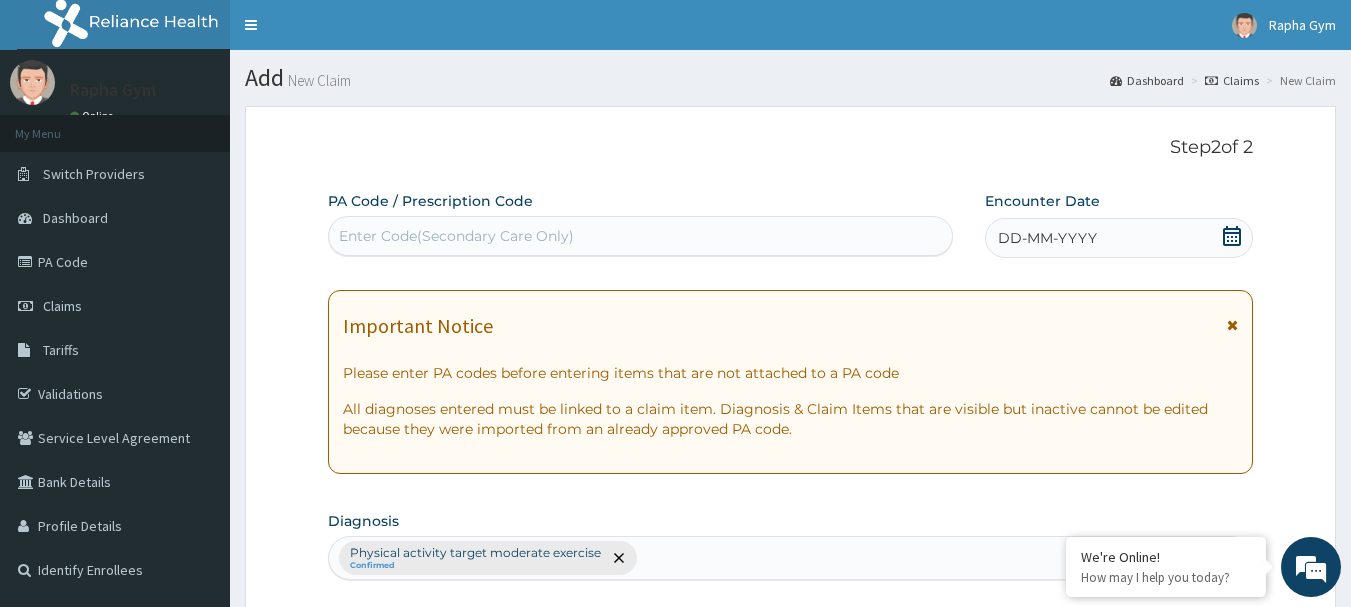 click on "Enter Code(Secondary Care Only)" at bounding box center [641, 236] 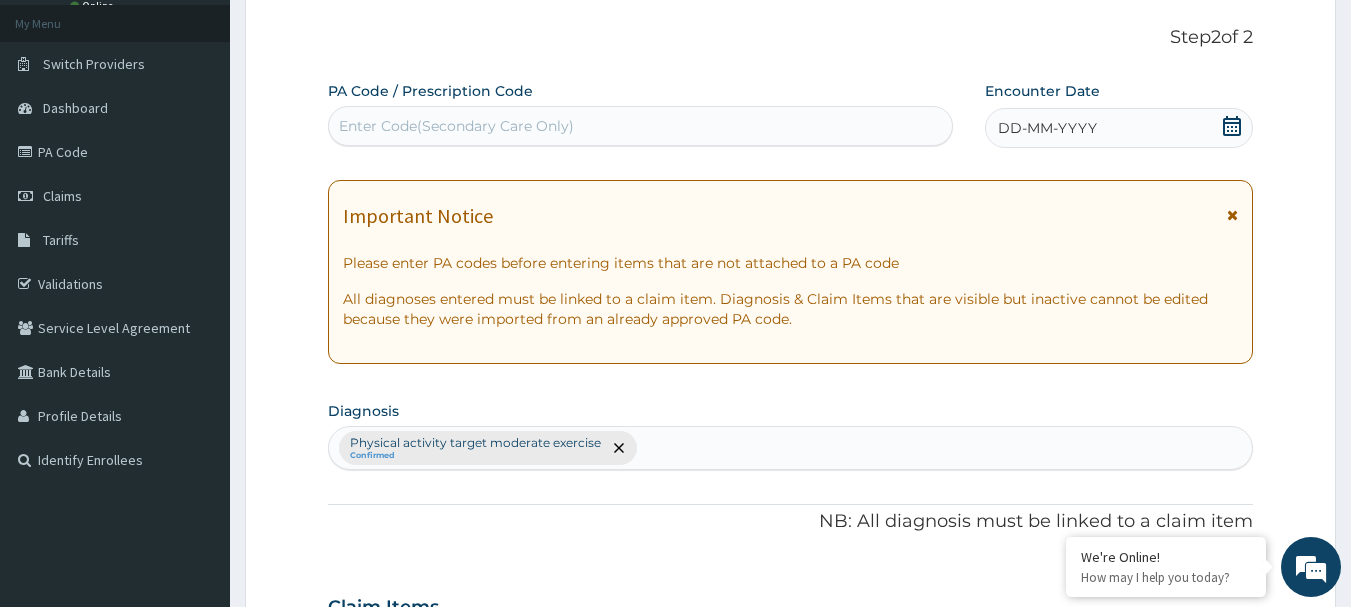 scroll, scrollTop: 112, scrollLeft: 0, axis: vertical 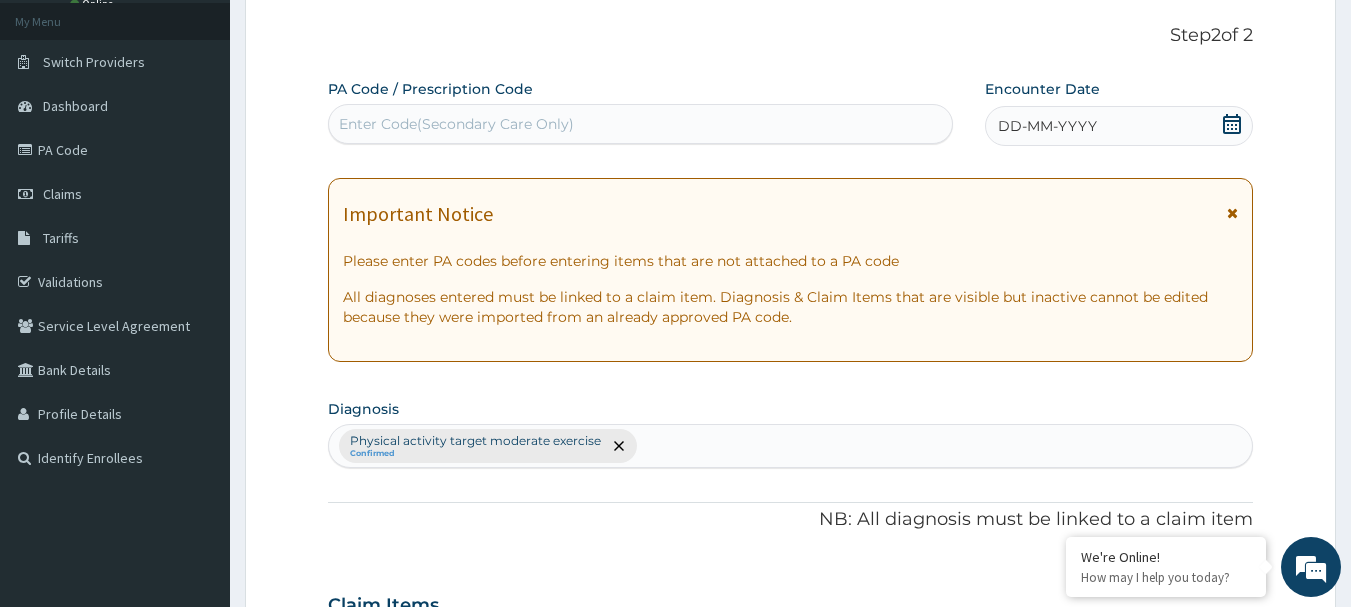 drag, startPoint x: 56, startPoint y: 157, endPoint x: 501, endPoint y: 443, distance: 528.9811 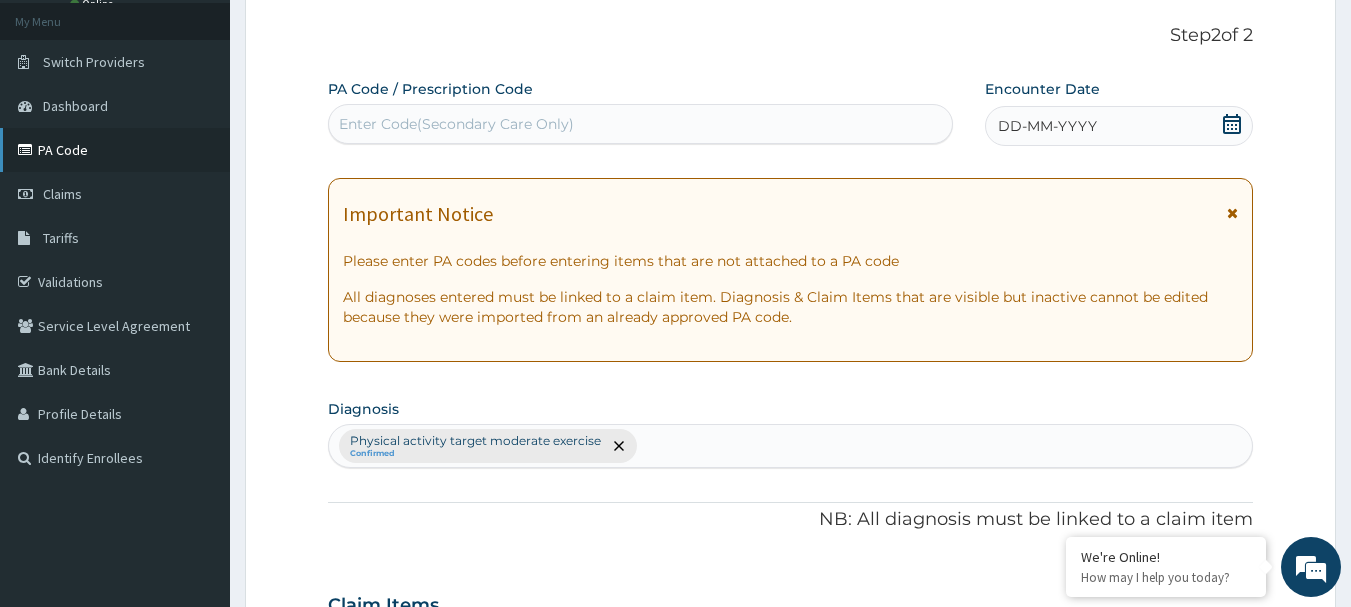 click on "PA Code" at bounding box center [115, 150] 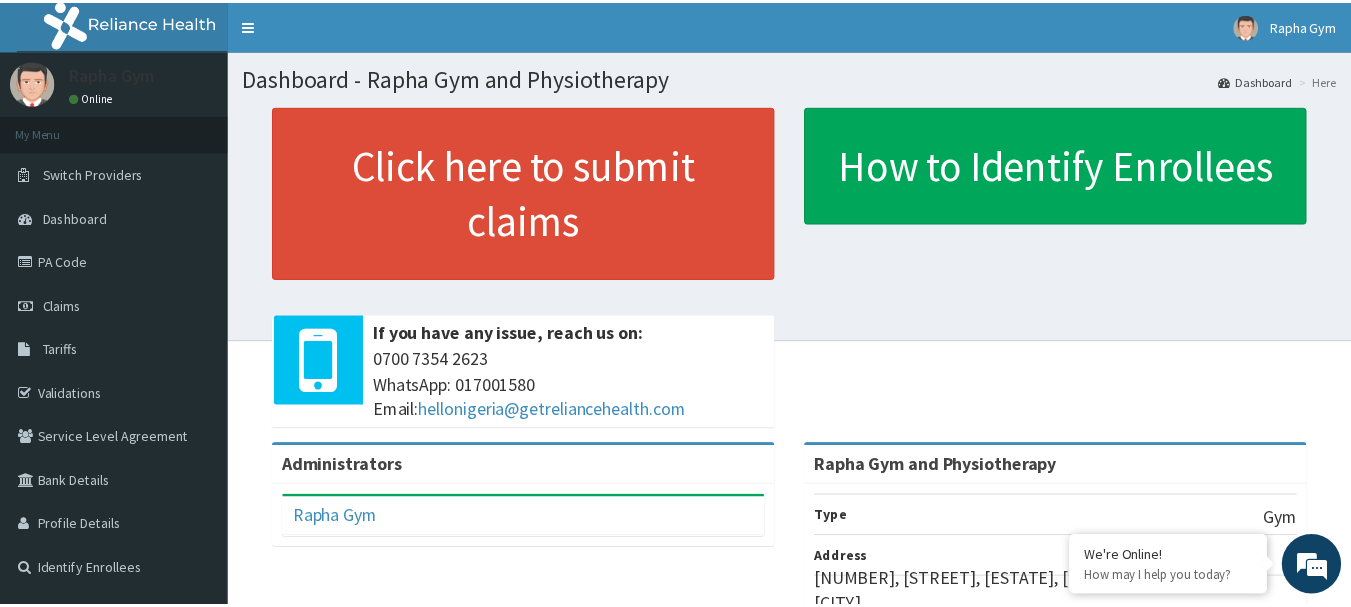 scroll, scrollTop: 5, scrollLeft: 0, axis: vertical 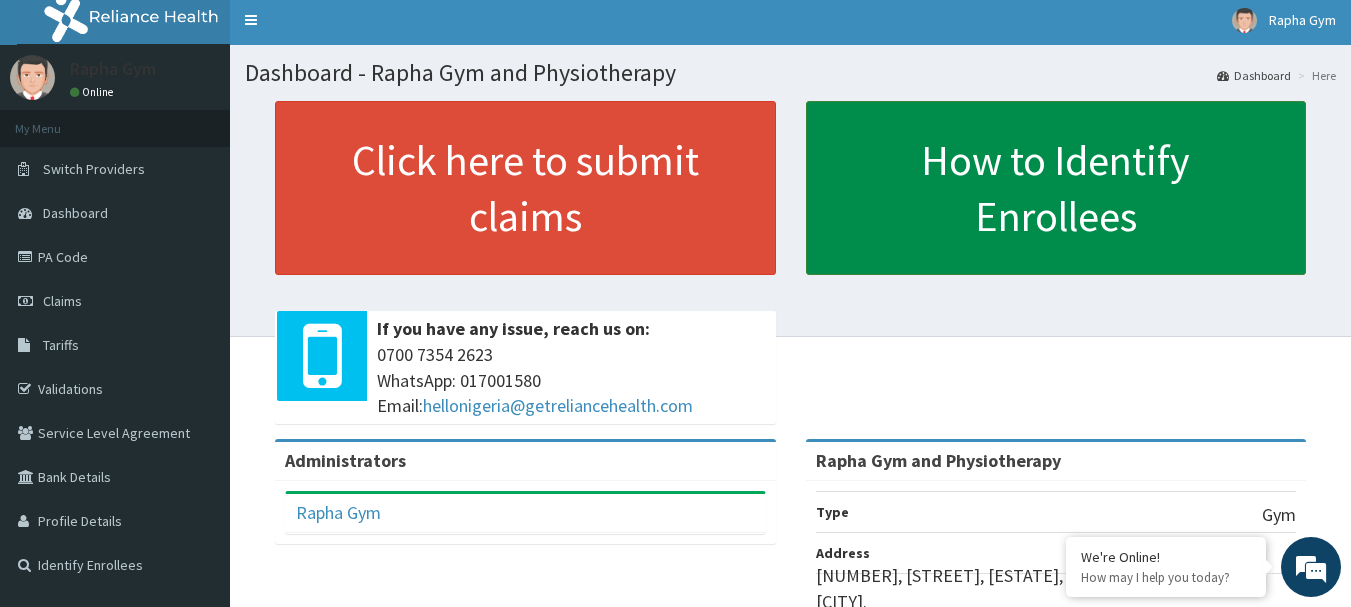 click on "How to Identify Enrollees" at bounding box center (1056, 188) 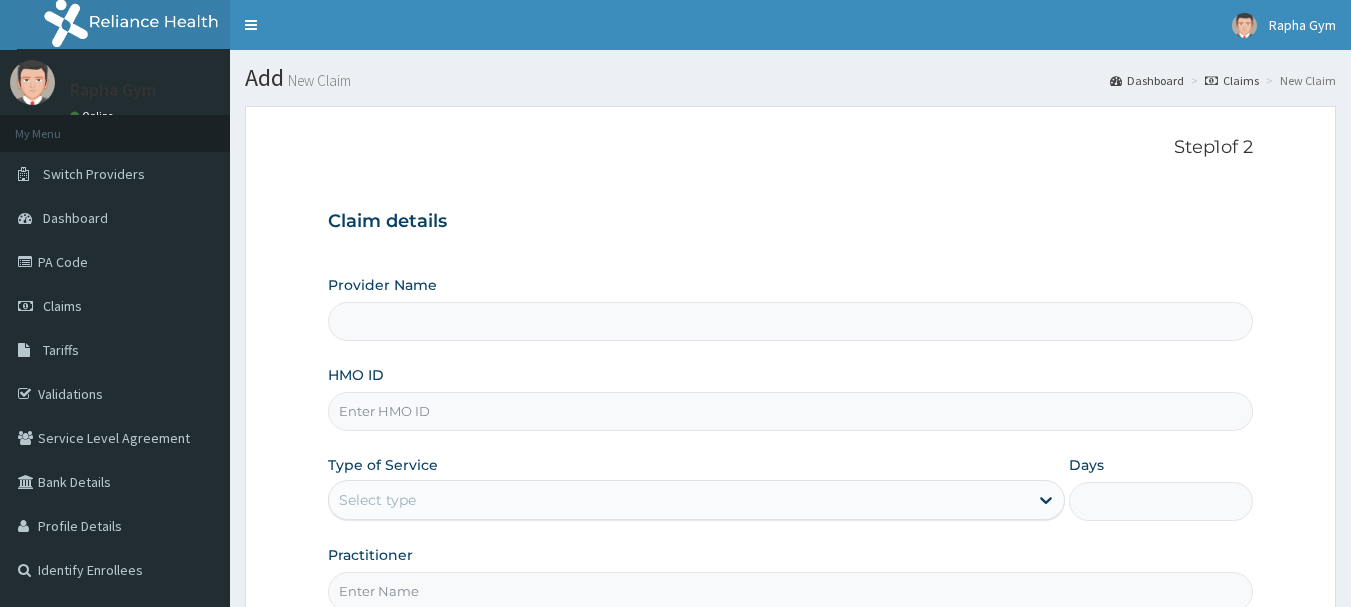 type on "Rapha Gym and Physiotherapy" 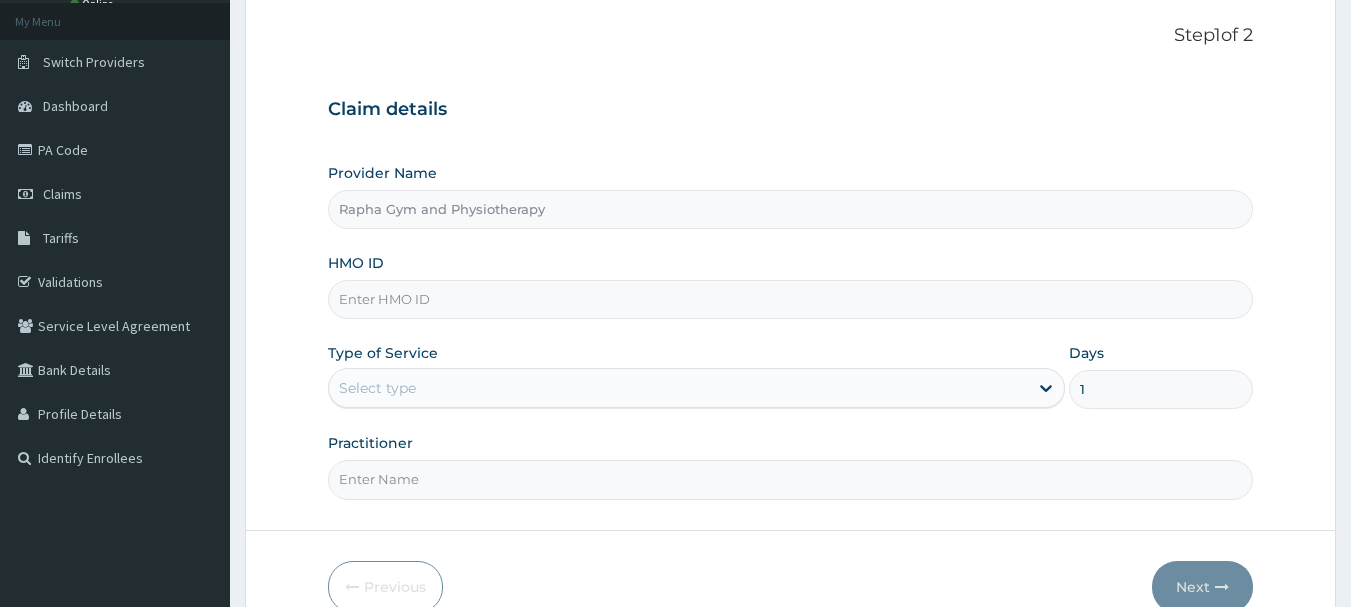 scroll, scrollTop: 112, scrollLeft: 0, axis: vertical 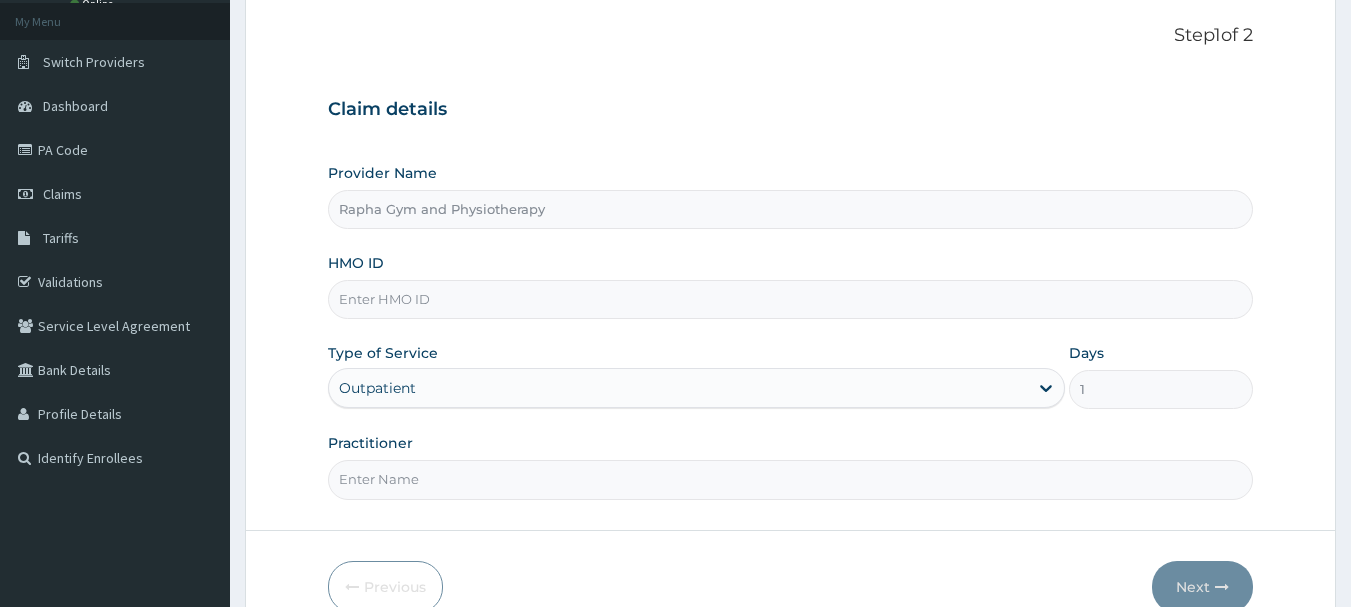 click on "Rapha Gym and Physiotherapy" at bounding box center [791, 209] 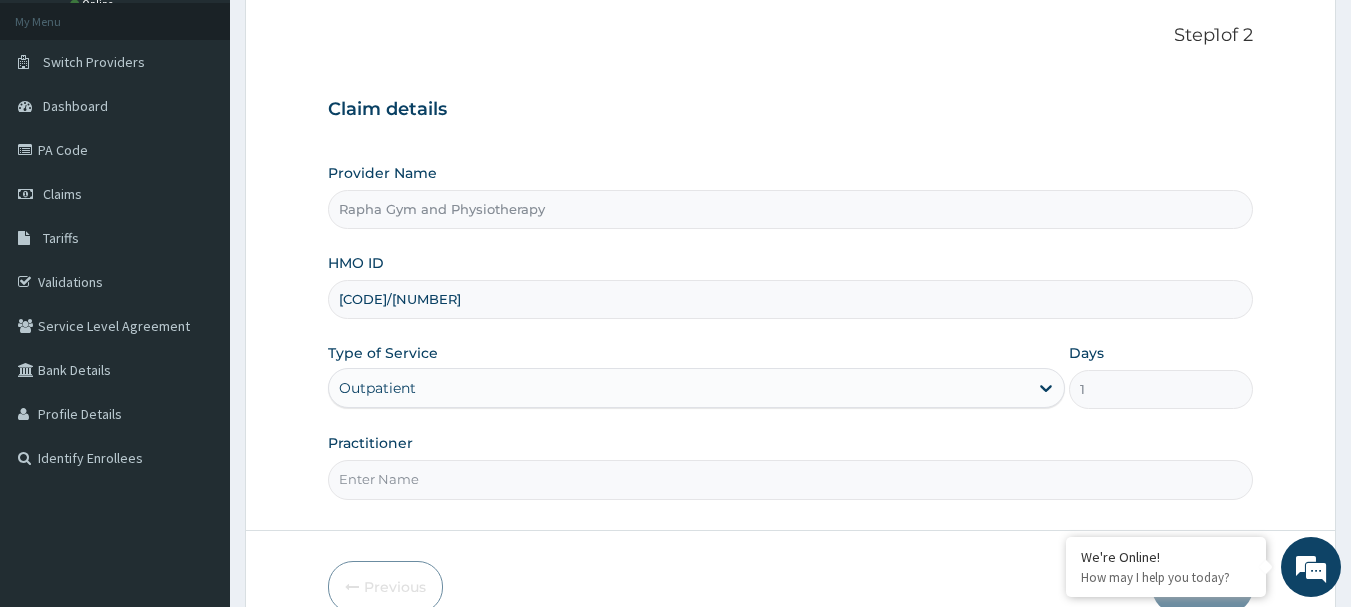 scroll, scrollTop: 0, scrollLeft: 0, axis: both 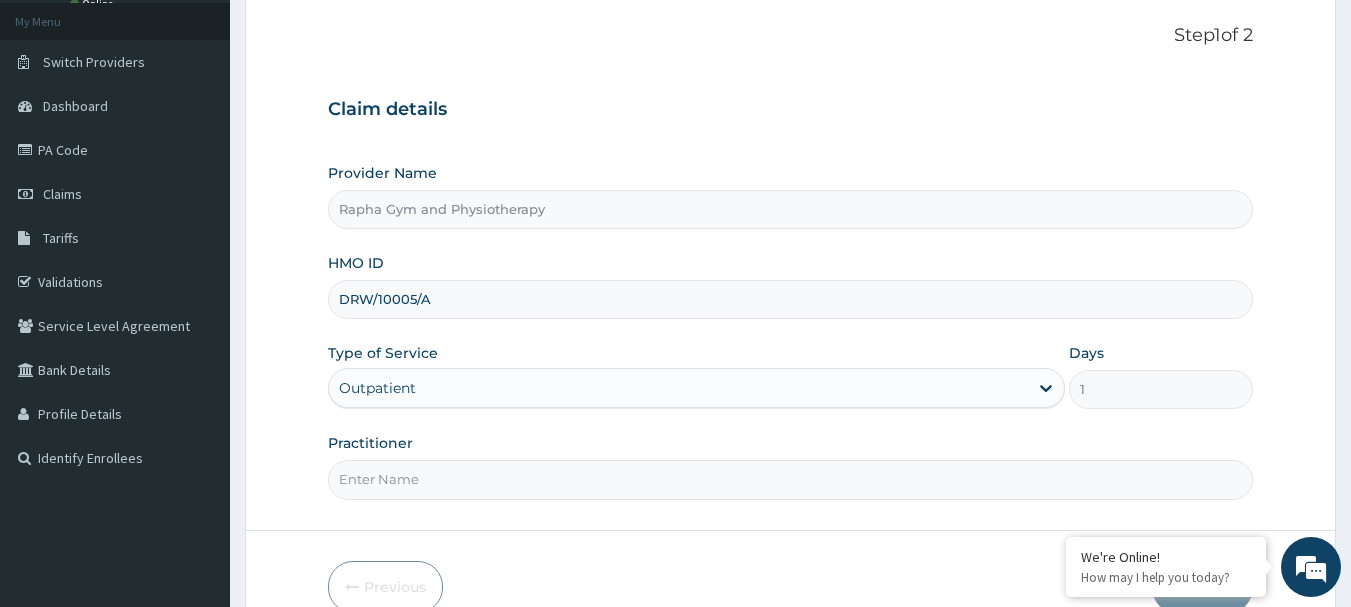 type on "DRW/10005/A" 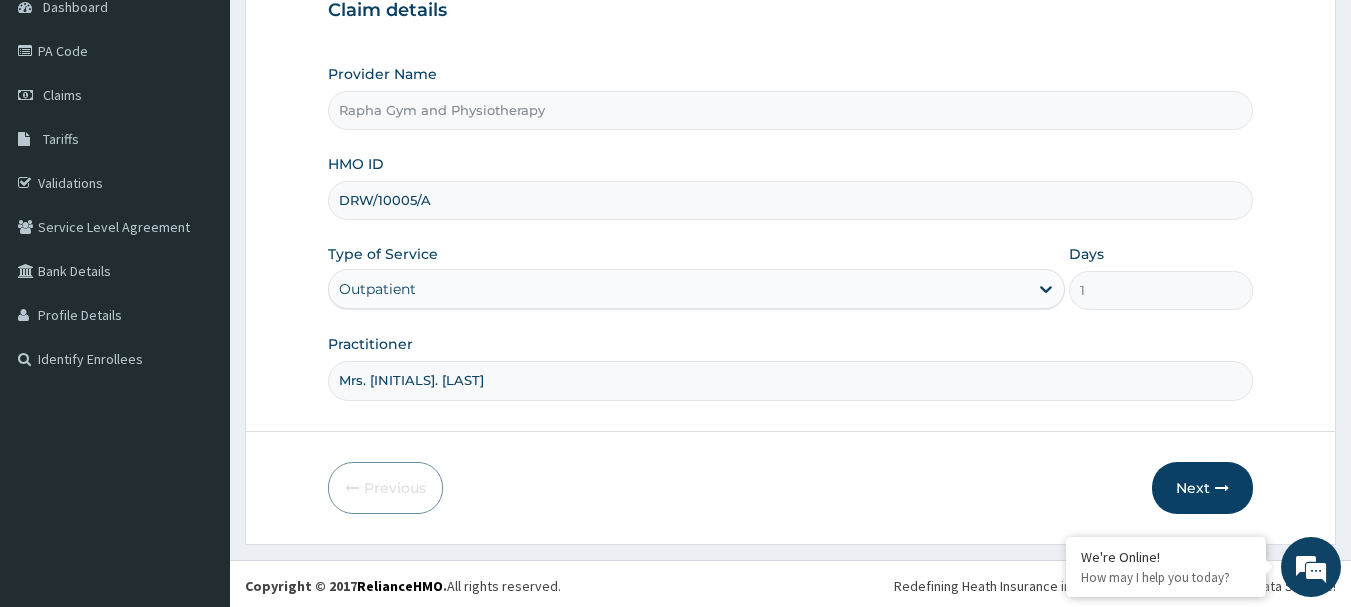 scroll, scrollTop: 212, scrollLeft: 0, axis: vertical 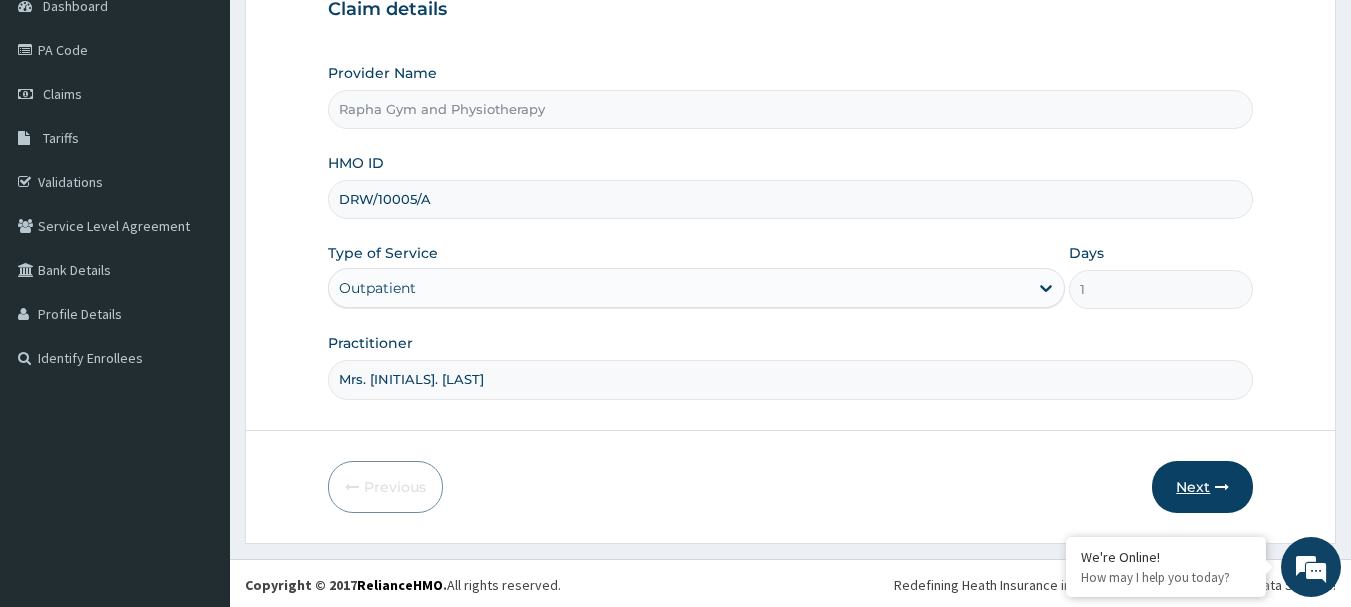 type on "Mrs. [INITIALS]. [LAST]" 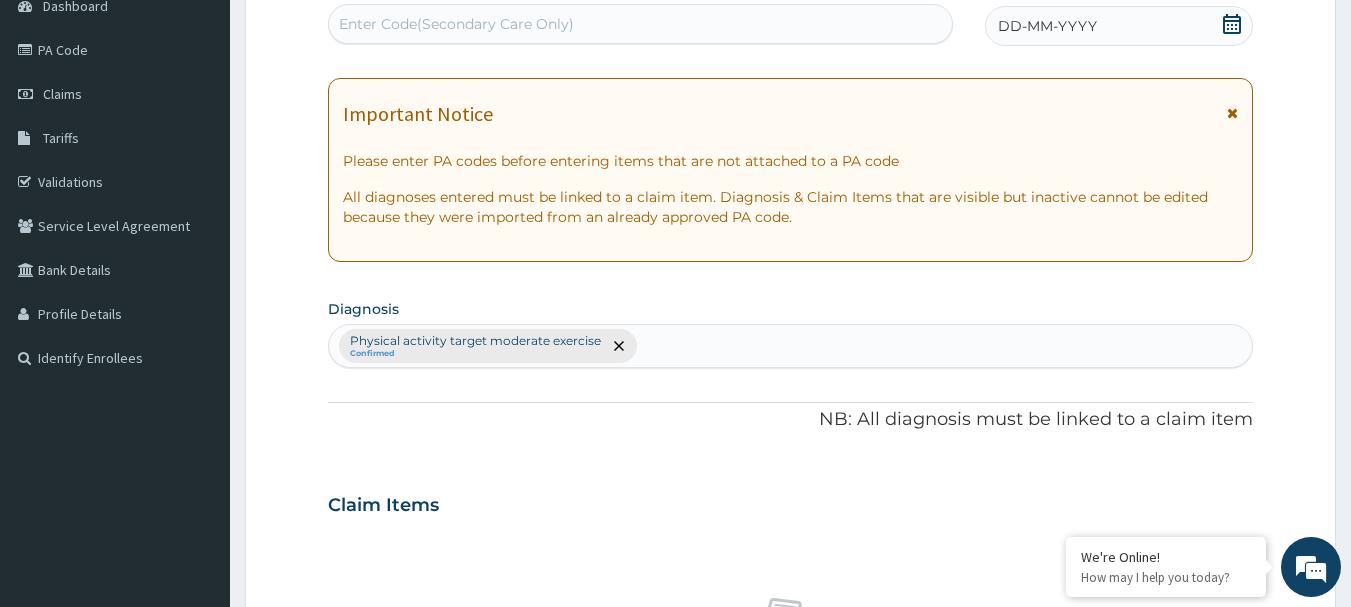 scroll, scrollTop: 0, scrollLeft: 0, axis: both 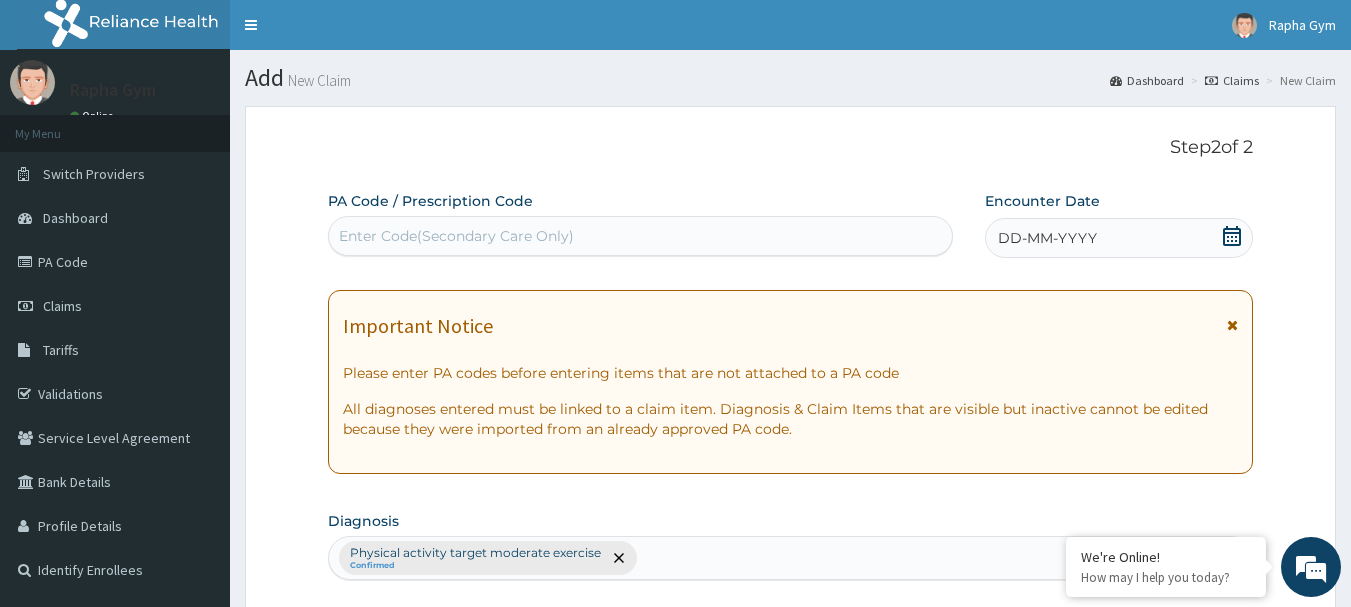 click on "Enter Code(Secondary Care Only)" at bounding box center [641, 236] 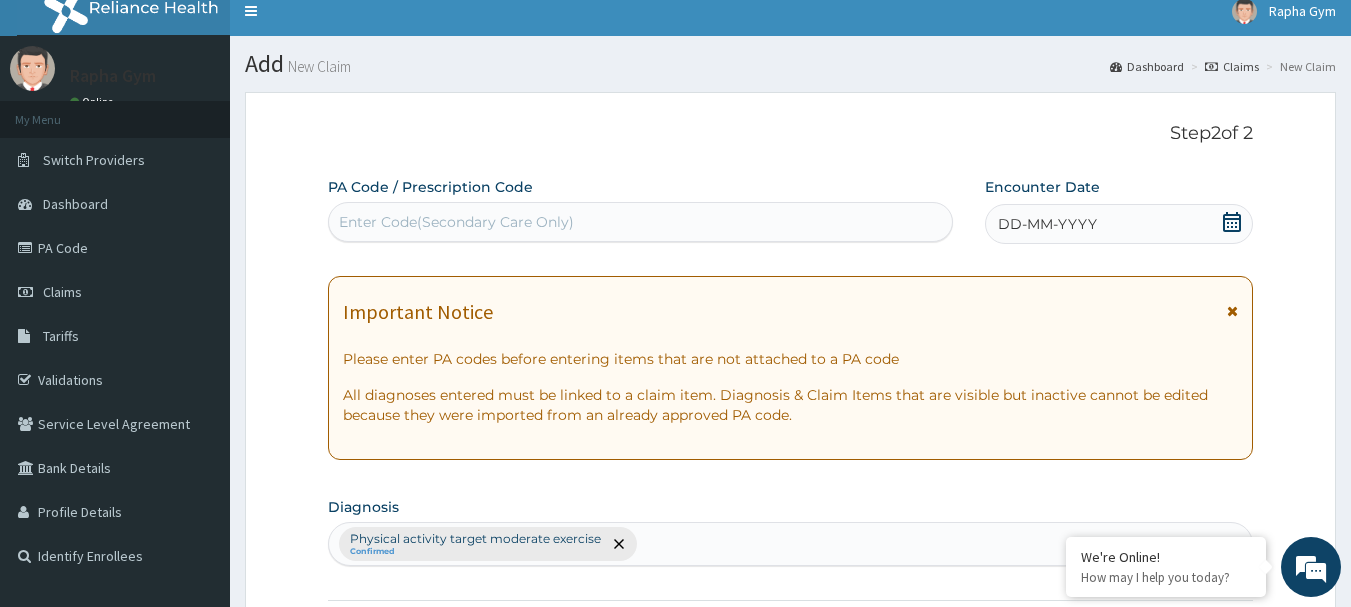 scroll, scrollTop: 15, scrollLeft: 0, axis: vertical 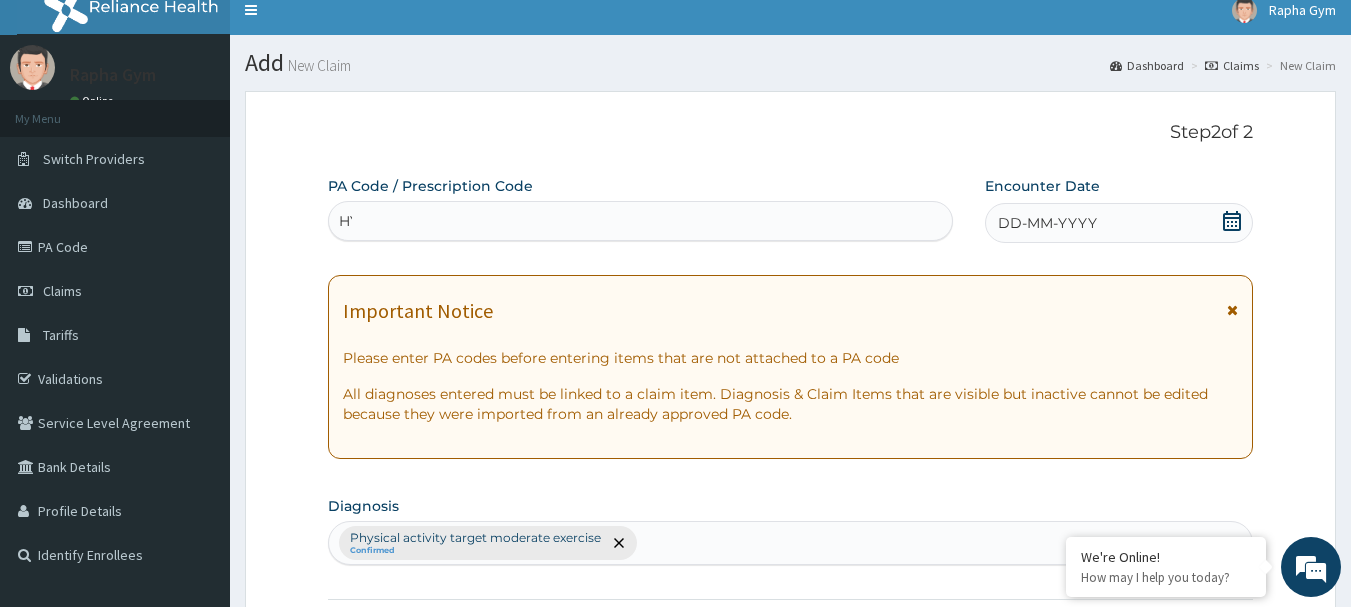 type on "H" 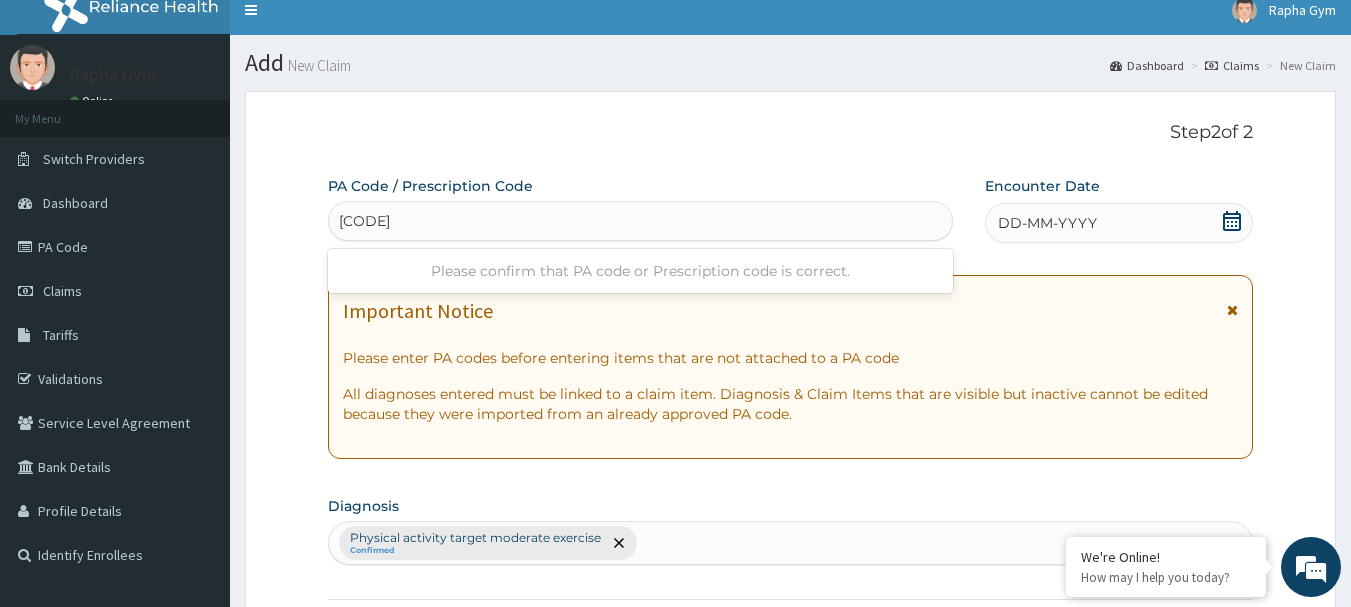 type on "[CODE][NUMBER]" 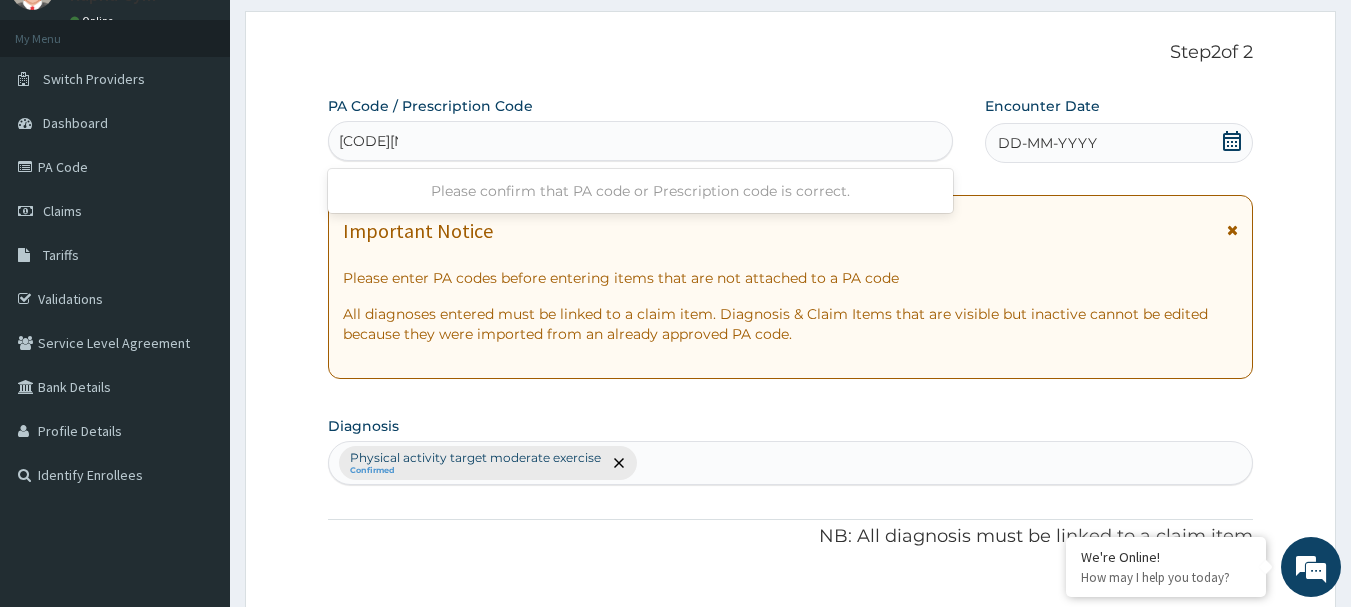 scroll, scrollTop: 97, scrollLeft: 0, axis: vertical 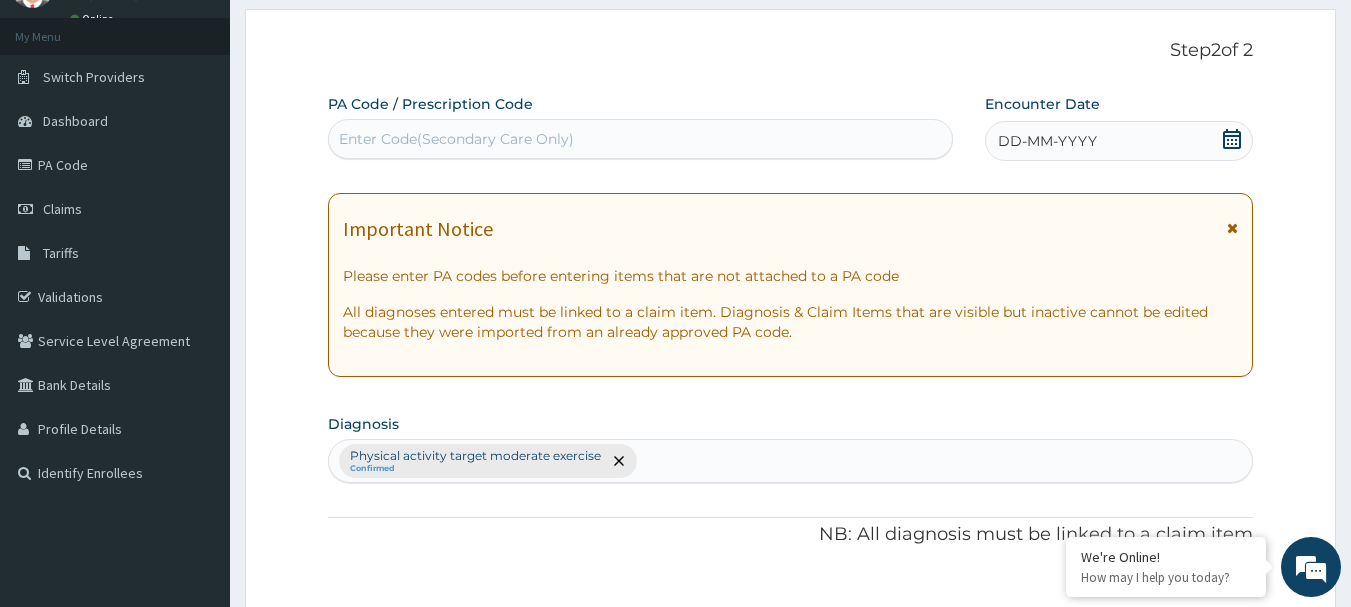 click on "Enter Code(Secondary Care Only)" at bounding box center [641, 139] 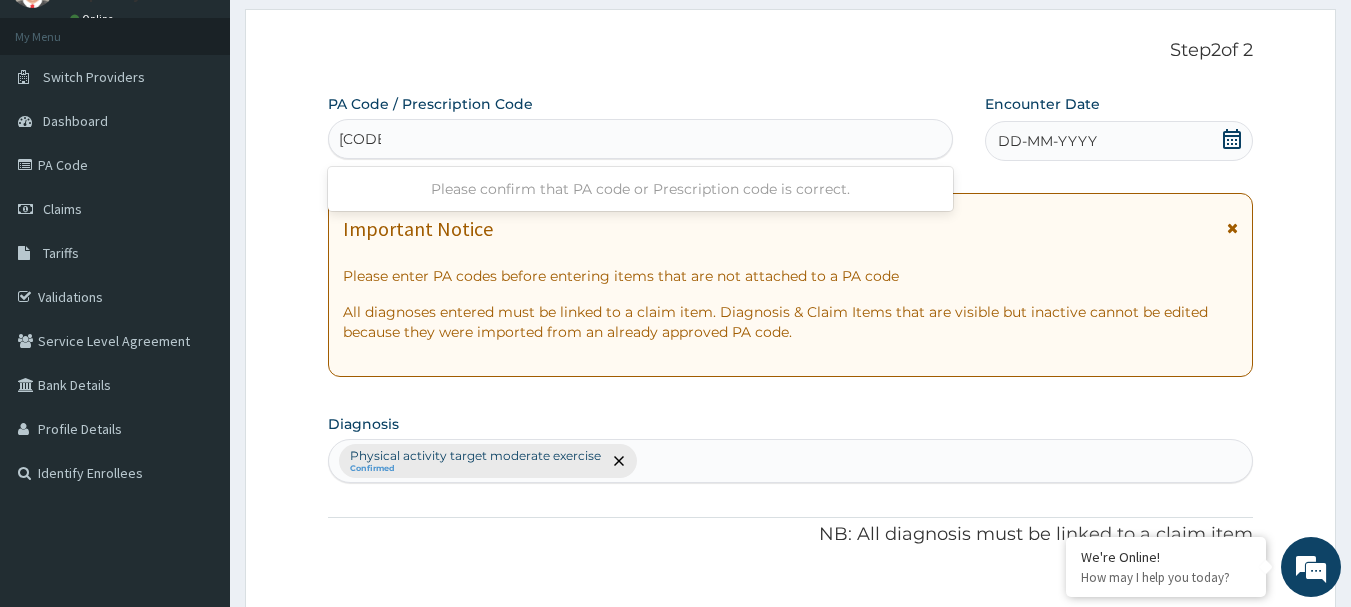 type on "[CODE][NUMBER]" 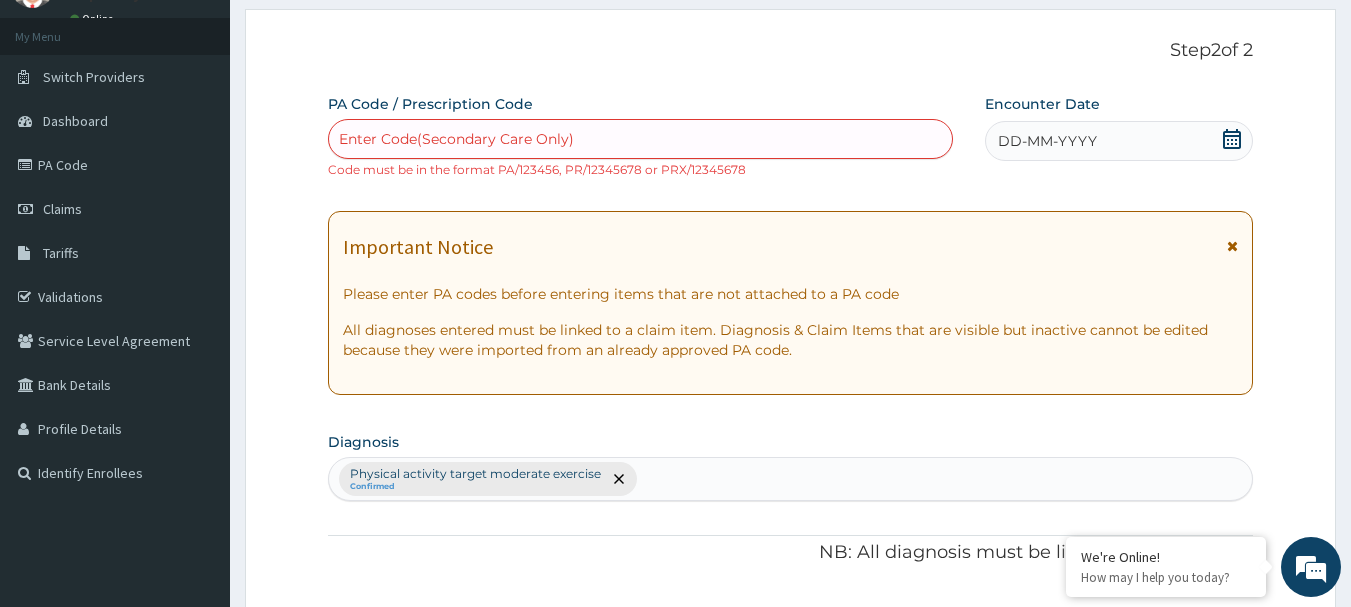 click on "Physical activity target moderate exercise Confirmed" at bounding box center [791, 479] 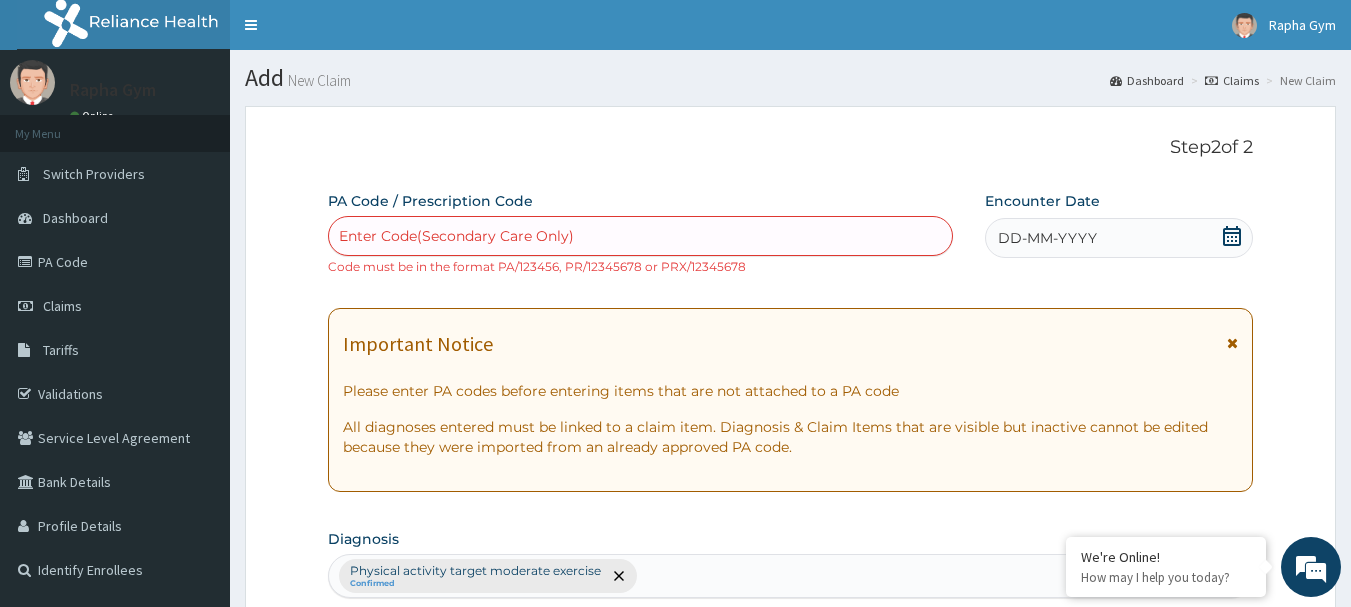 click on "Enter Code(Secondary Care Only)" at bounding box center (456, 236) 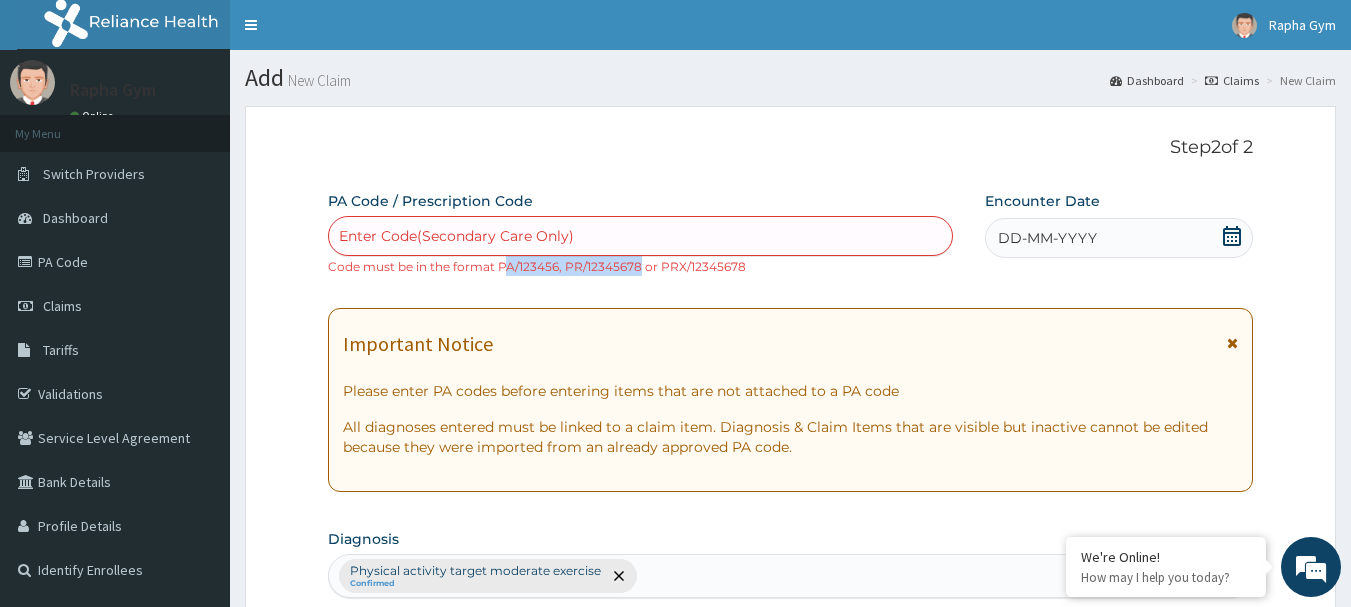 drag, startPoint x: 638, startPoint y: 266, endPoint x: 500, endPoint y: 268, distance: 138.0145 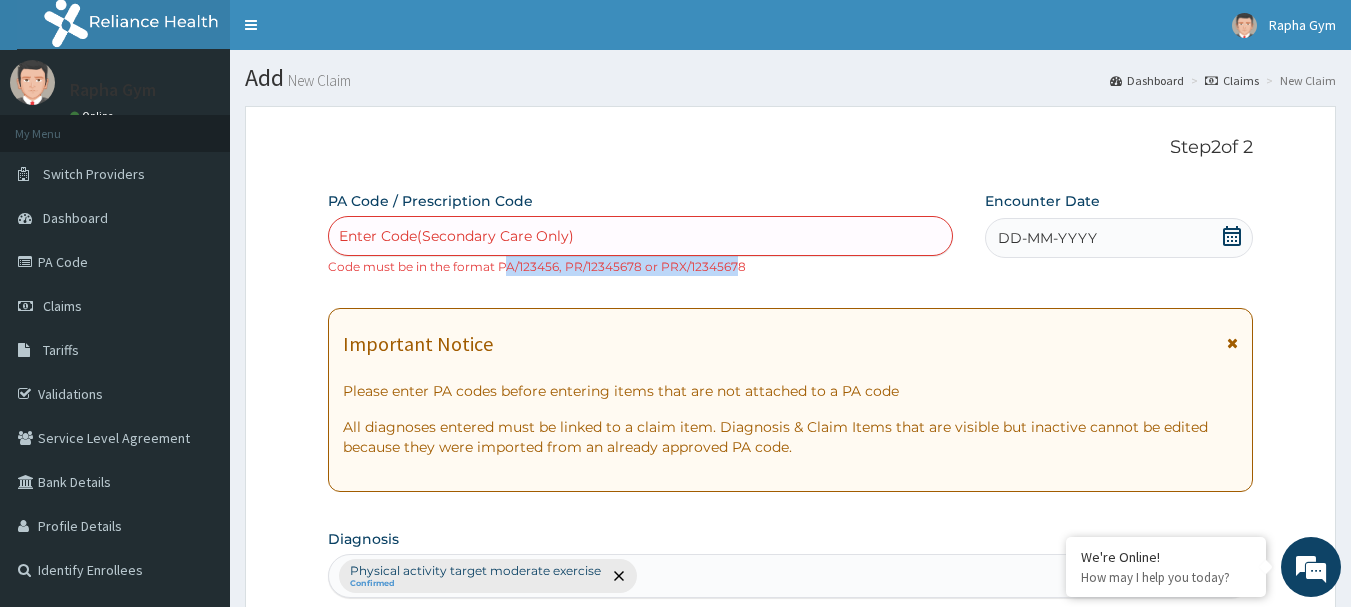 drag, startPoint x: 738, startPoint y: 268, endPoint x: 506, endPoint y: 272, distance: 232.03448 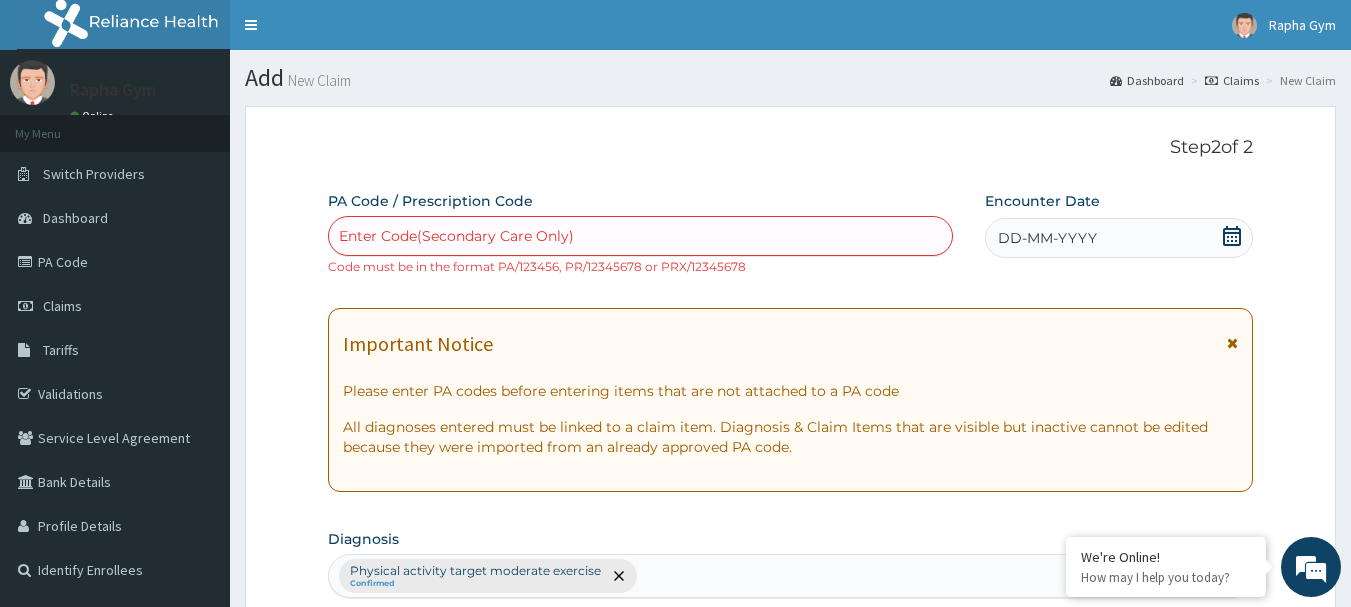 click on "Enter Code(Secondary Care Only)" at bounding box center (456, 236) 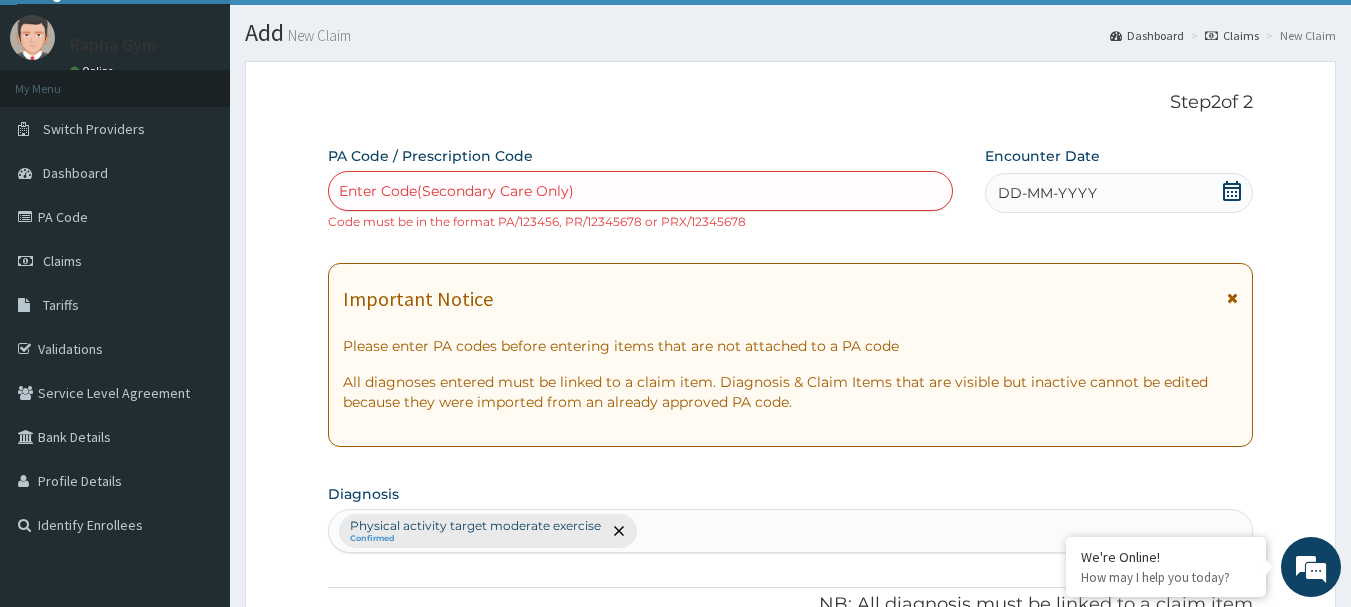 scroll, scrollTop: 36, scrollLeft: 0, axis: vertical 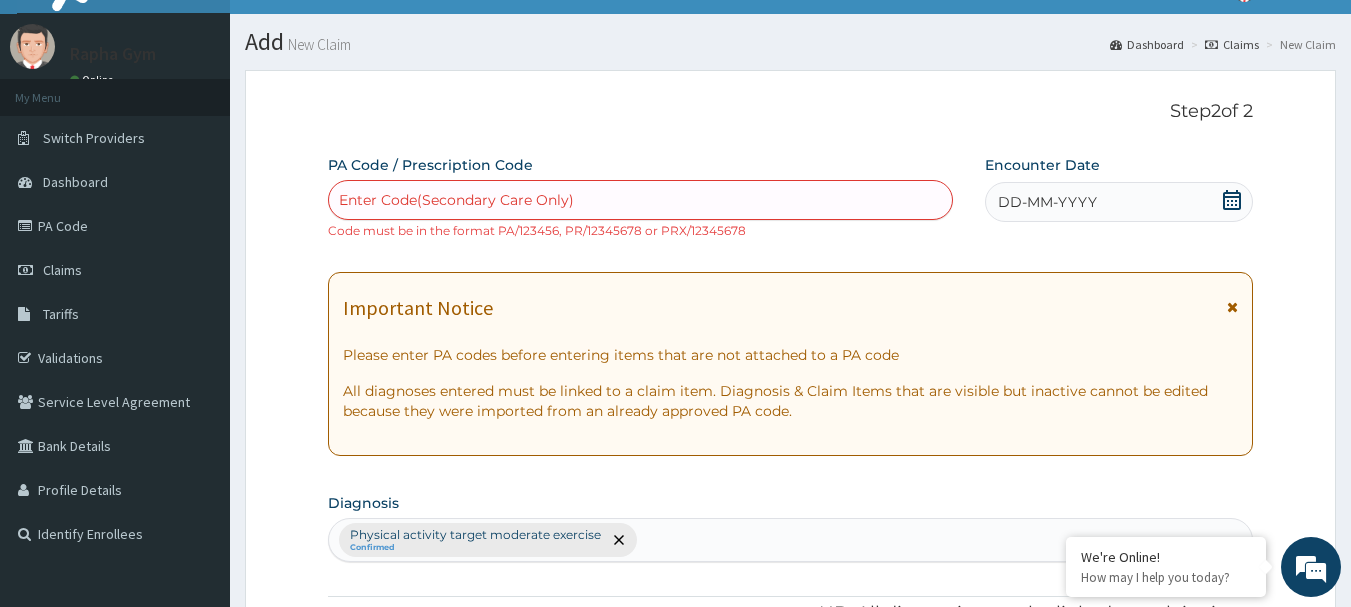 click at bounding box center [1232, 307] 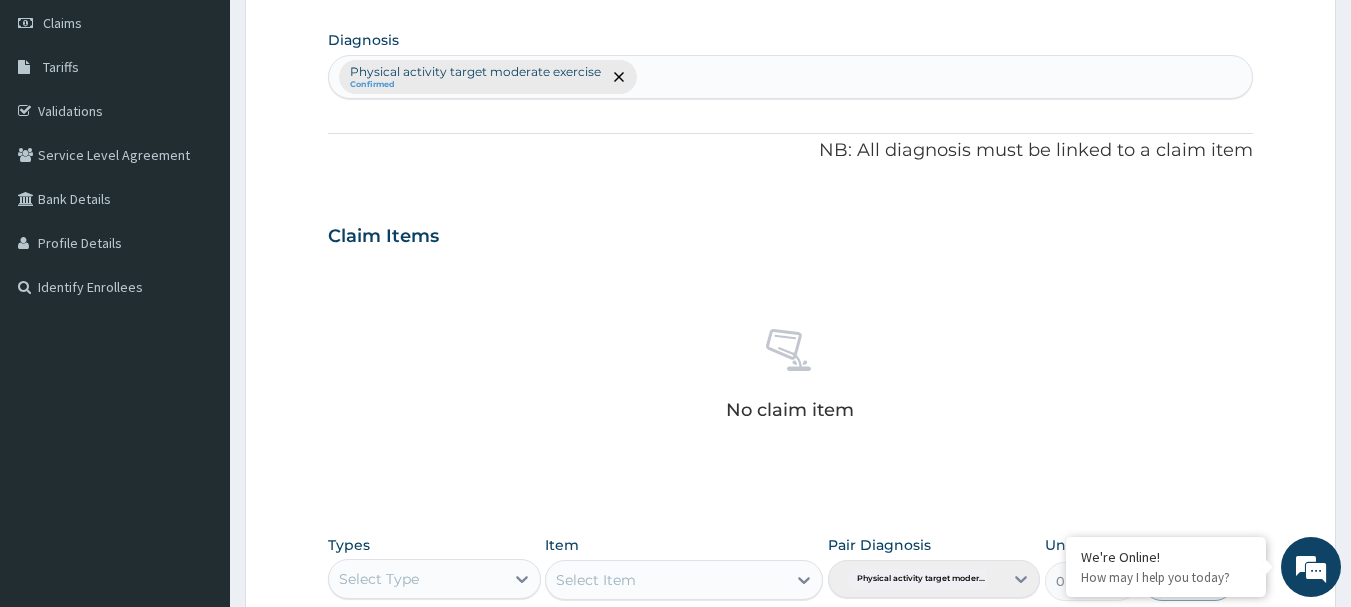 scroll, scrollTop: 289, scrollLeft: 0, axis: vertical 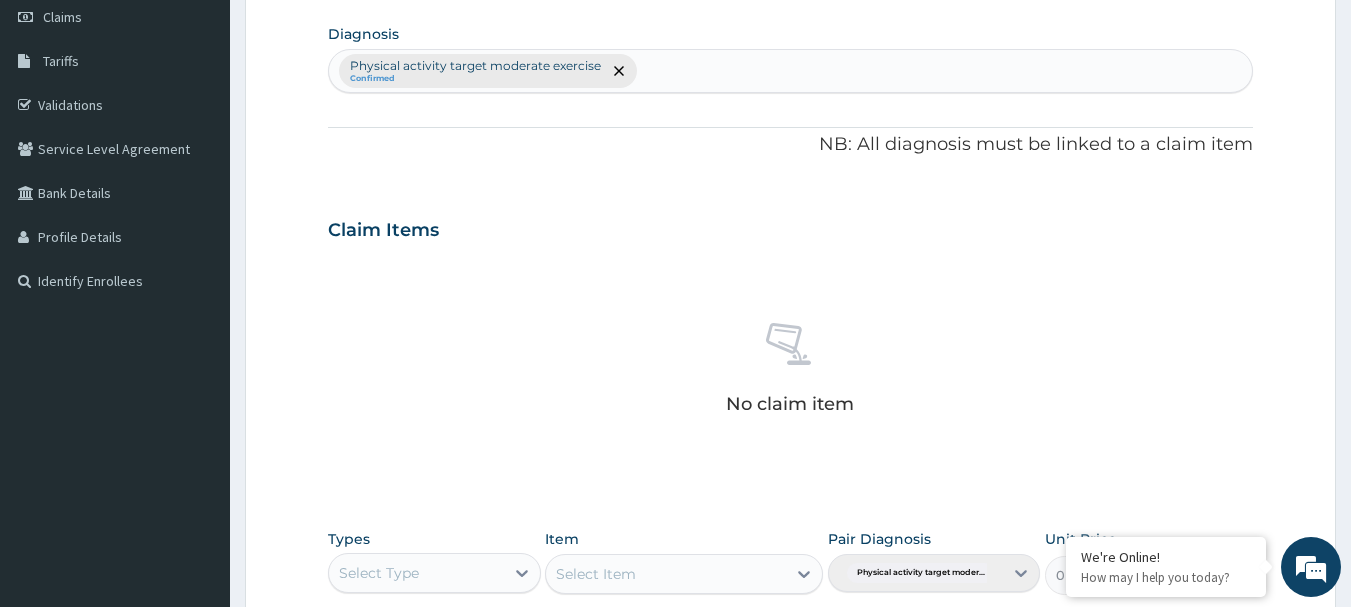 click on "Step  2  of 2 [CODE] / [CODE] Enter Code(Secondary Care Only) Code must be in the format [CODE]/[NUMBER], [CODE]/[NUMBER] or [CODE]/[NUMBER] Encounter Date [DATE] Diagnosis Physical activity target moderate exercise Confirmed NB: All diagnosis must be linked to a claim item Claim Items No claim item Types Select Type Item Select Item Pair Diagnosis Physical activity target moder... Unit Price 0 Add Comment     Previous   Submit" at bounding box center (790, 352) 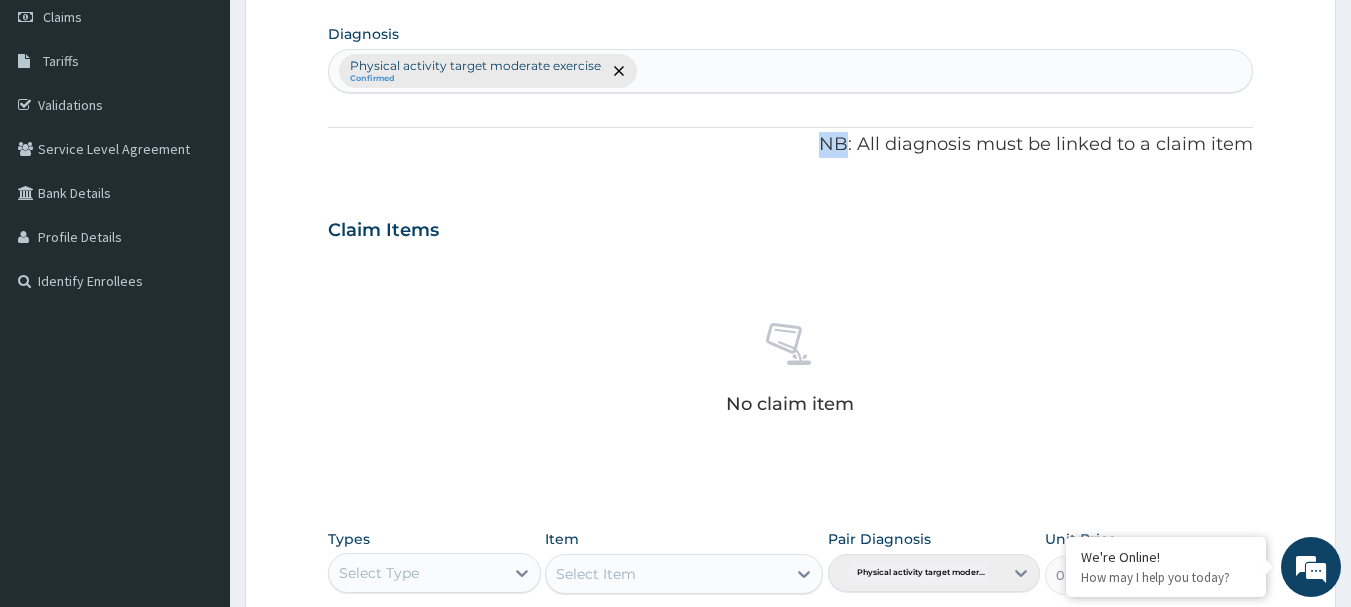 click on "Step  2  of 2 [CODE] / [CODE] Enter Code(Secondary Care Only) Code must be in the format [CODE]/[NUMBER], [CODE]/[NUMBER] or [CODE]/[NUMBER] Encounter Date [DATE] Diagnosis Physical activity target moderate exercise Confirmed NB: All diagnosis must be linked to a claim item Claim Items No claim item Types Select Type Item Select Item Pair Diagnosis Physical activity target moder... Unit Price 0 Add Comment     Previous   Submit" at bounding box center (790, 352) 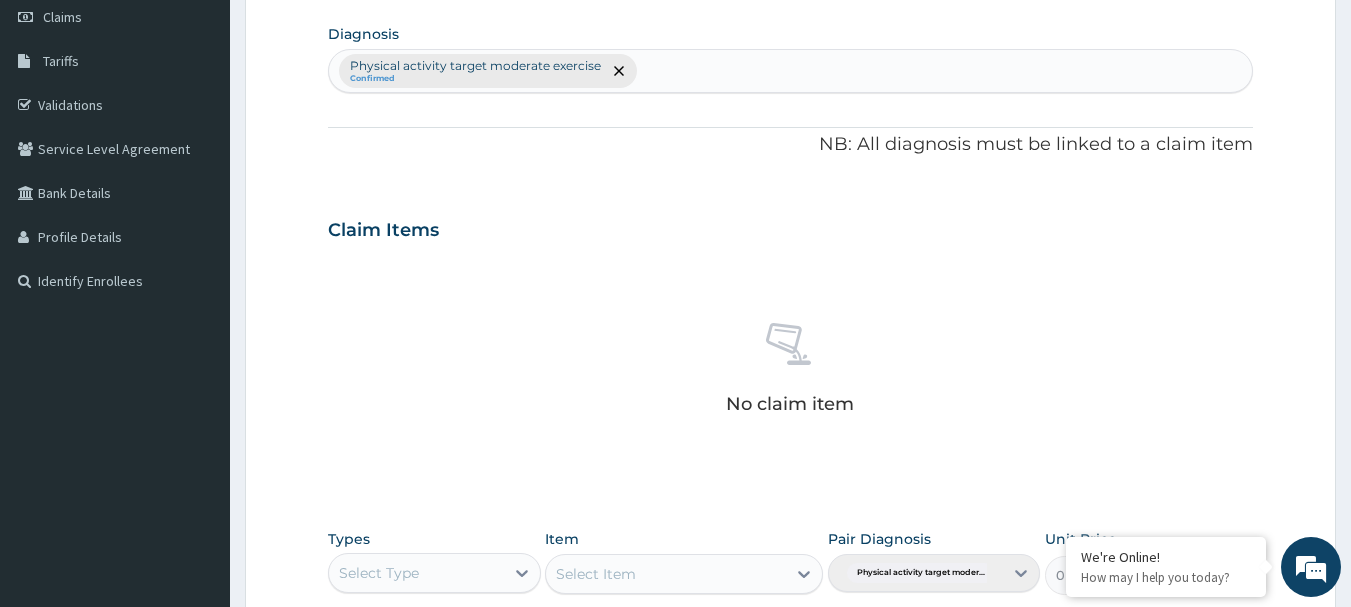 click on "[CODE] / [CODE] Enter Code(Secondary Care Only) Code must be in the format [CODE]/[NUMBER], [CODE]/[NUMBER] or [CODE]/[NUMBER] Encounter Date [DATE] Diagnosis Physical activity target moderate exercise Confirmed NB: All diagnosis must be linked to a claim item Claim Items No claim item Types Select Type Item Select Item Pair Diagnosis Physical activity target moder... Unit Price 0 Add Comment" at bounding box center [791, 323] 